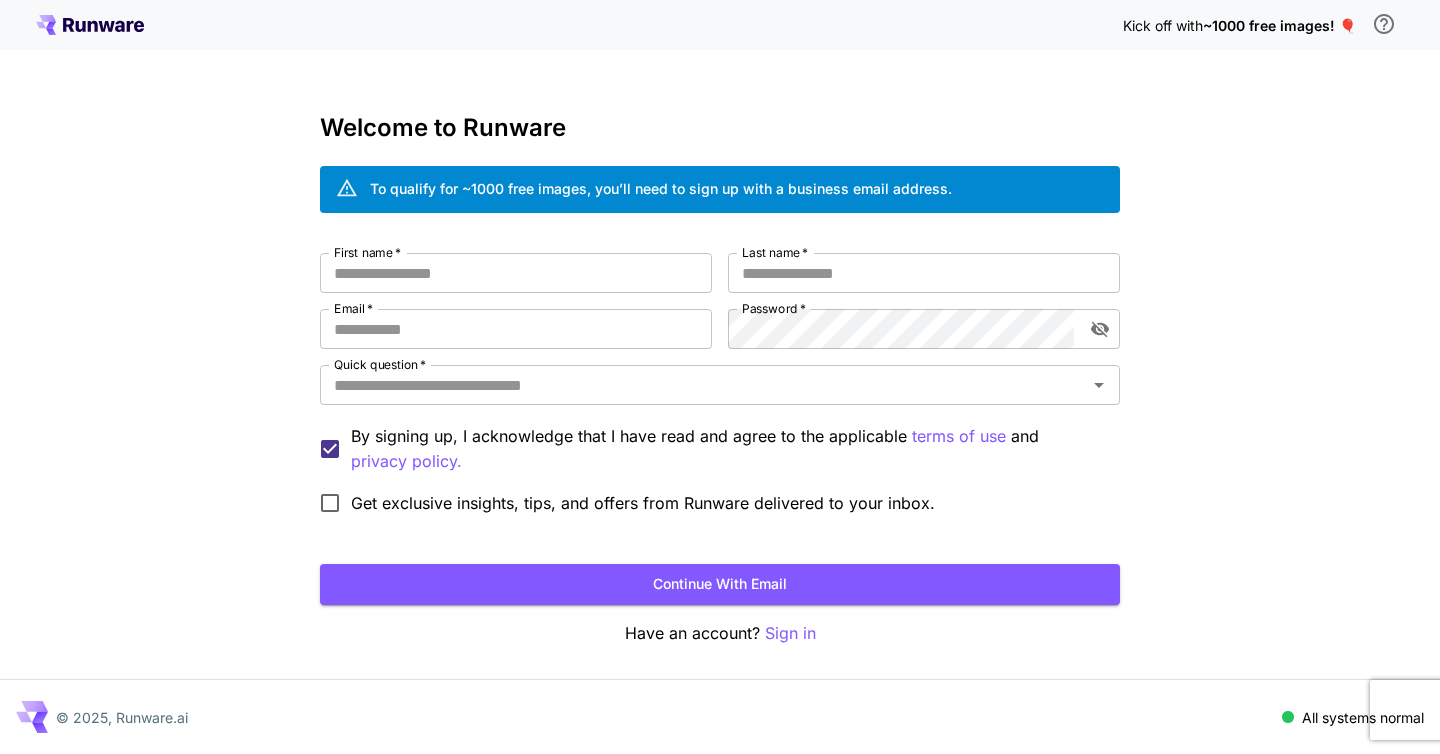 scroll, scrollTop: 0, scrollLeft: 0, axis: both 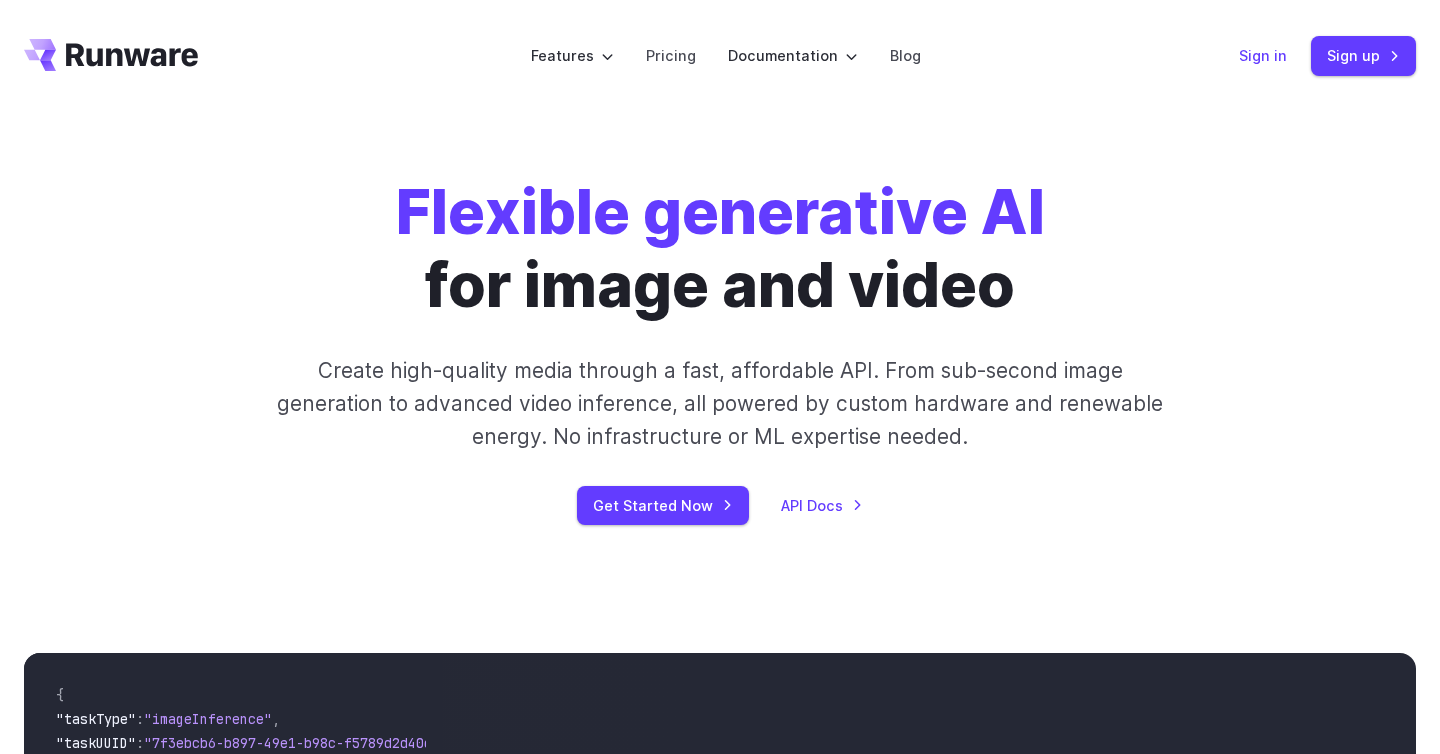 click on "Sign in" at bounding box center [1263, 55] 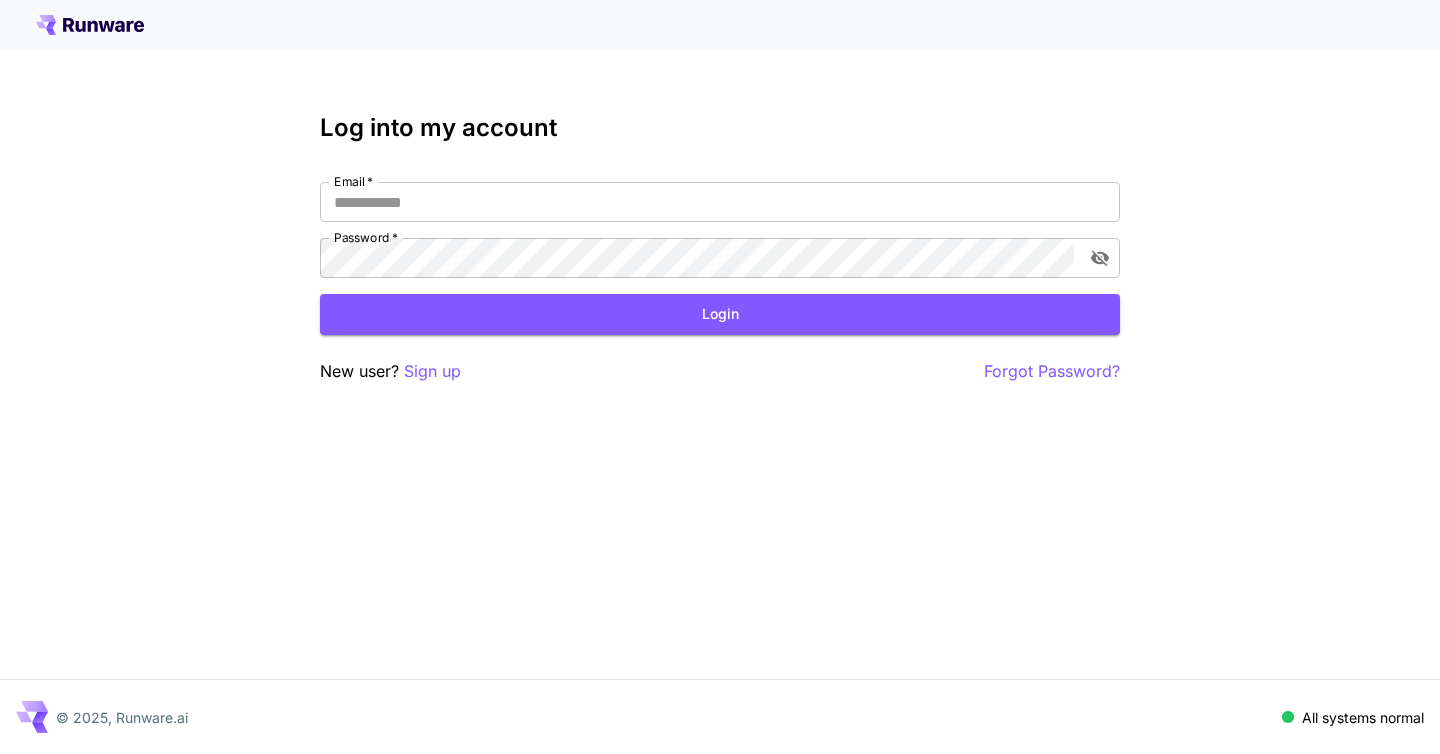 scroll, scrollTop: 0, scrollLeft: 0, axis: both 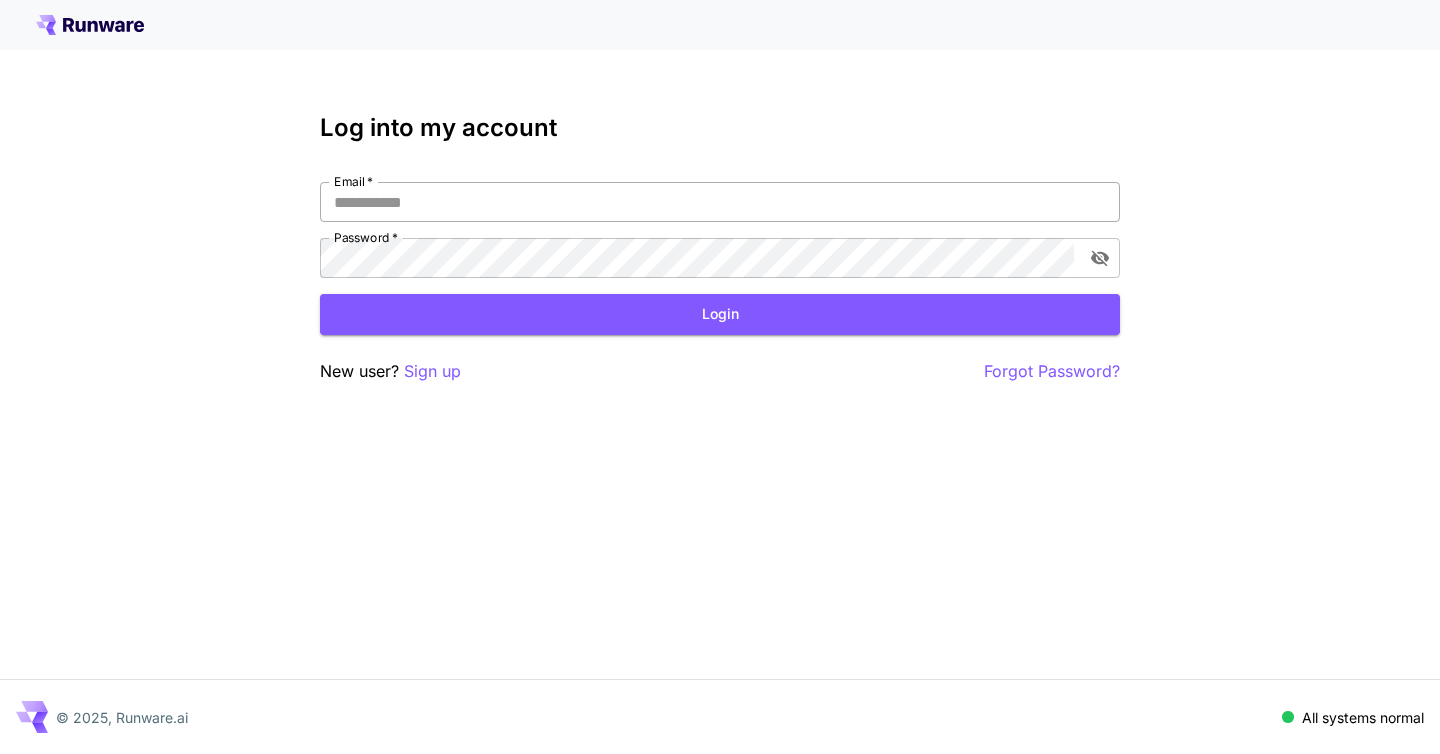 click on "Email   *" at bounding box center [720, 202] 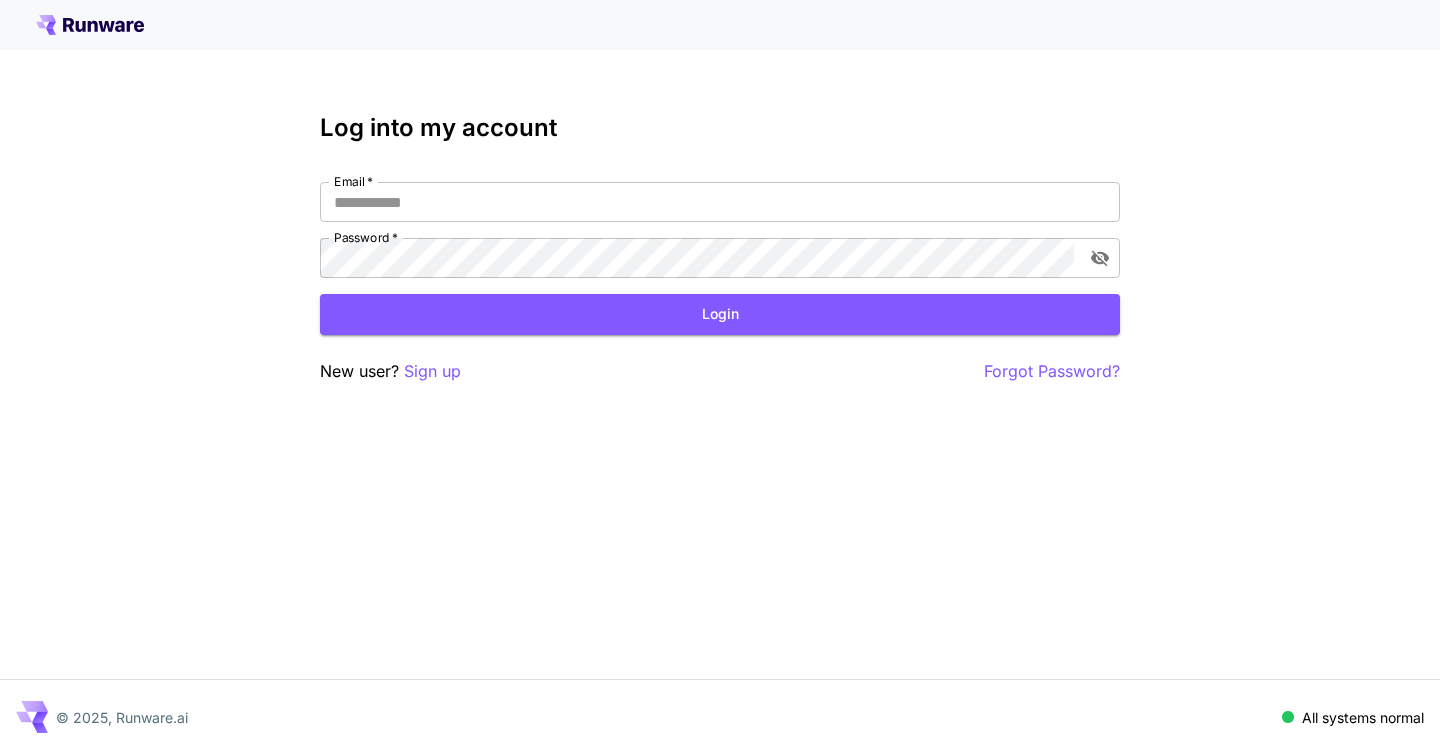 type on "**********" 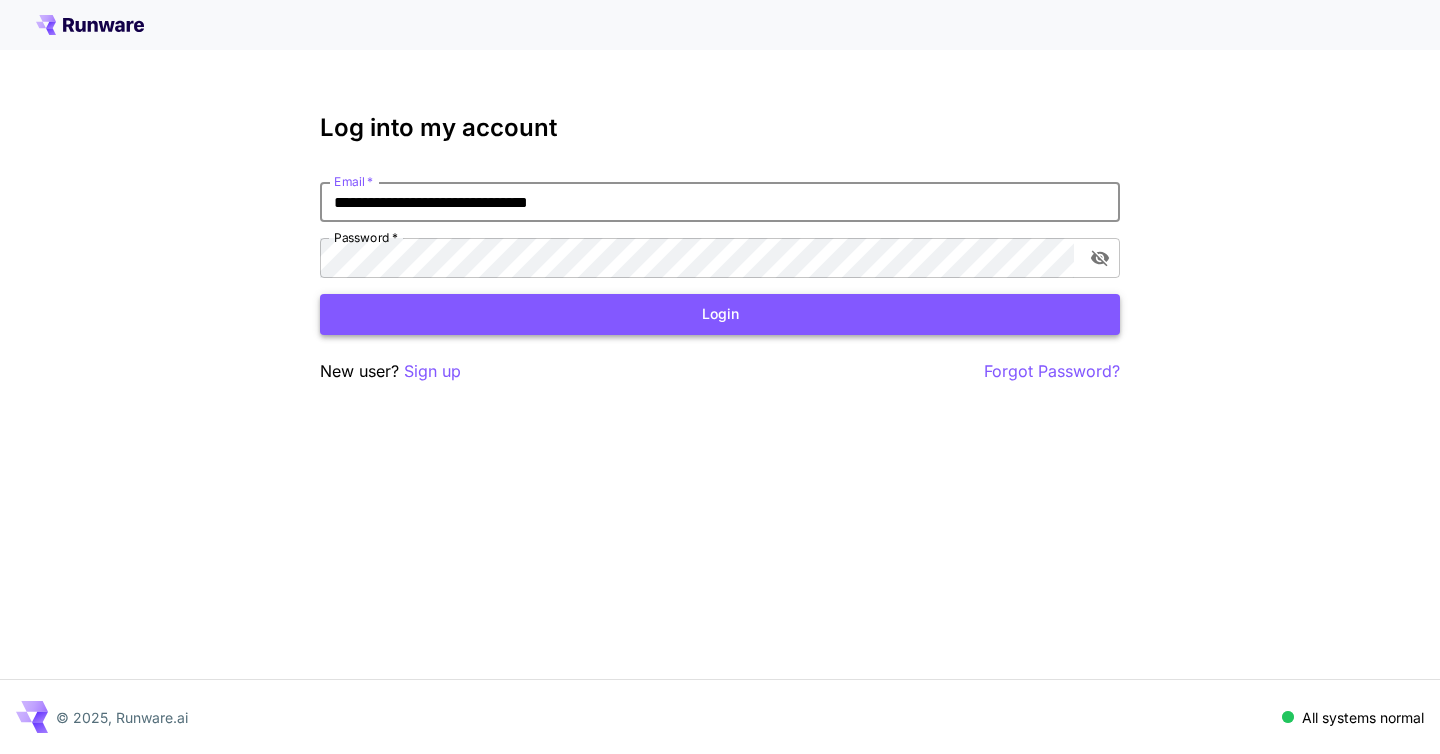 click on "Login" at bounding box center (720, 314) 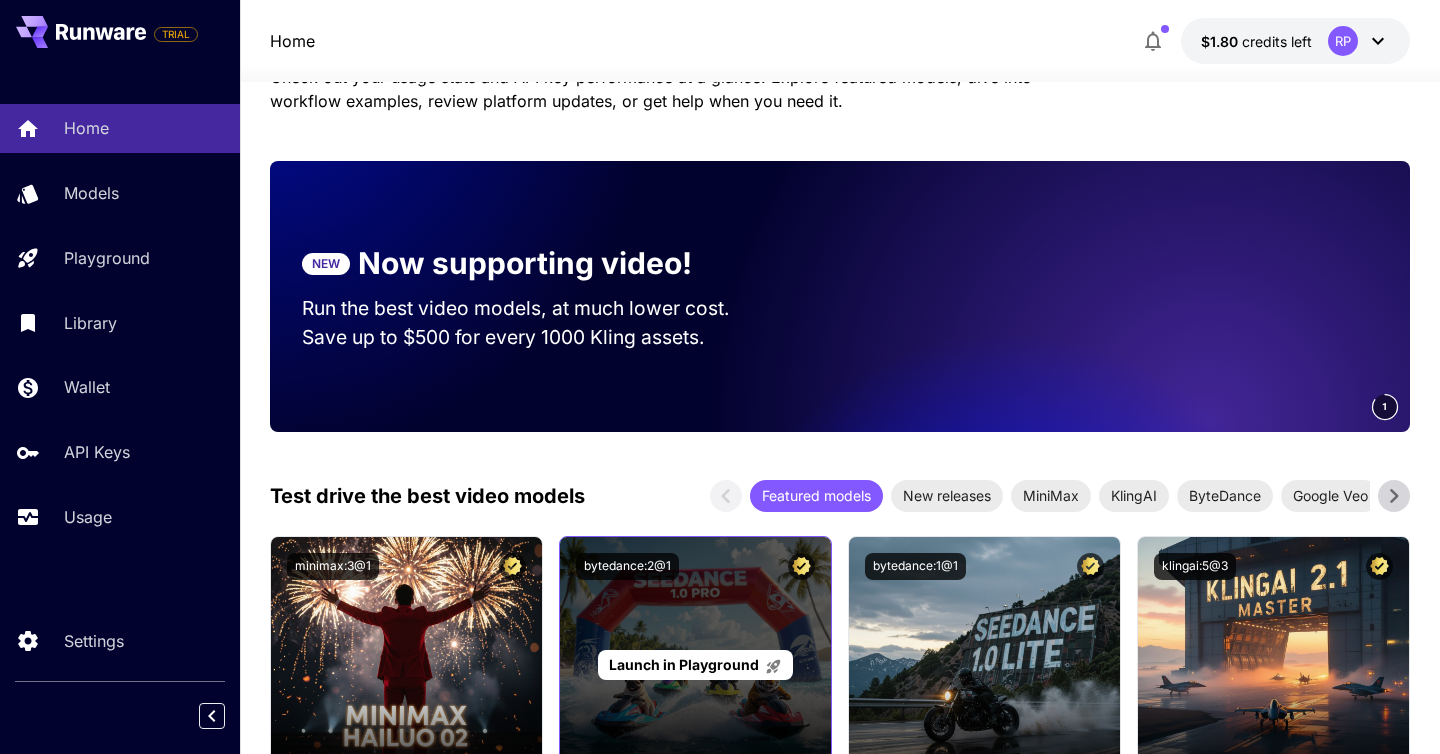 scroll, scrollTop: 0, scrollLeft: 0, axis: both 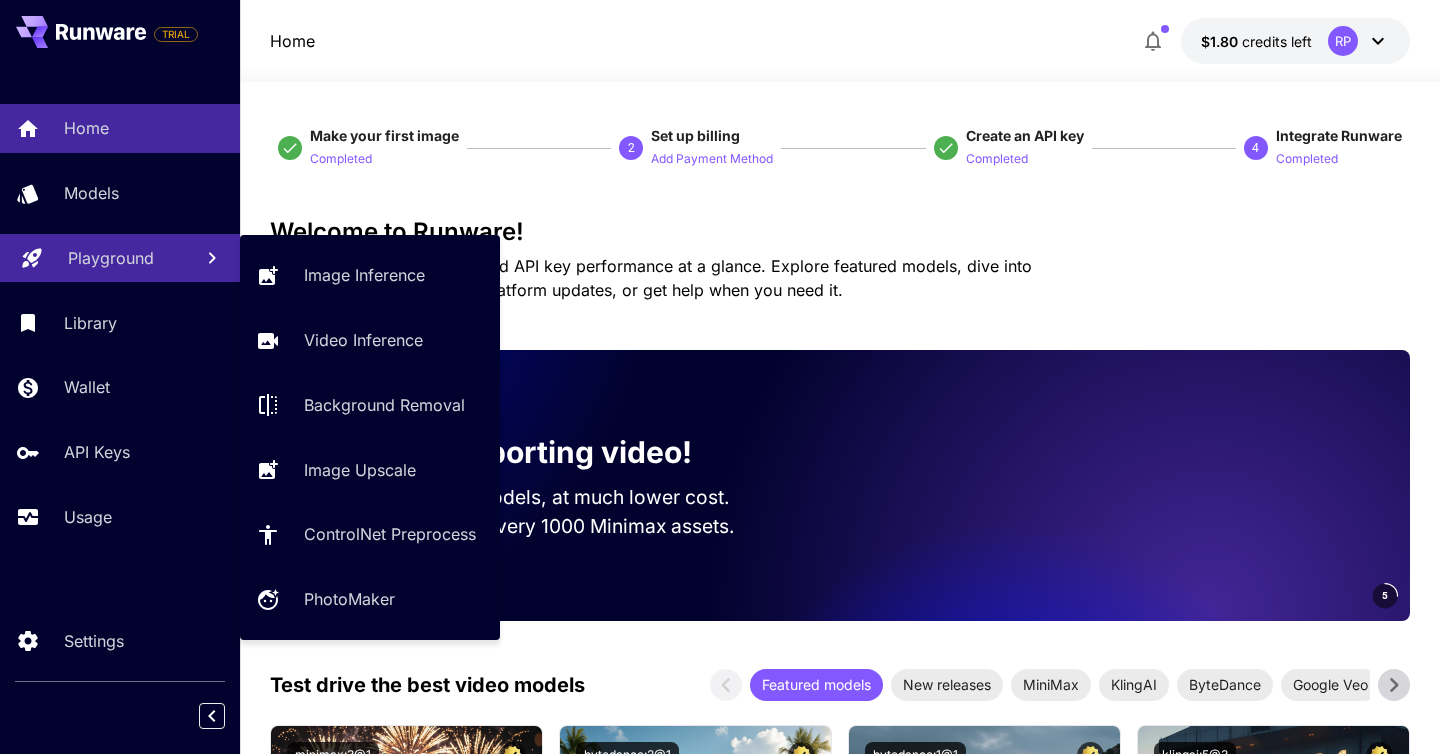 click on "Playground" at bounding box center [111, 258] 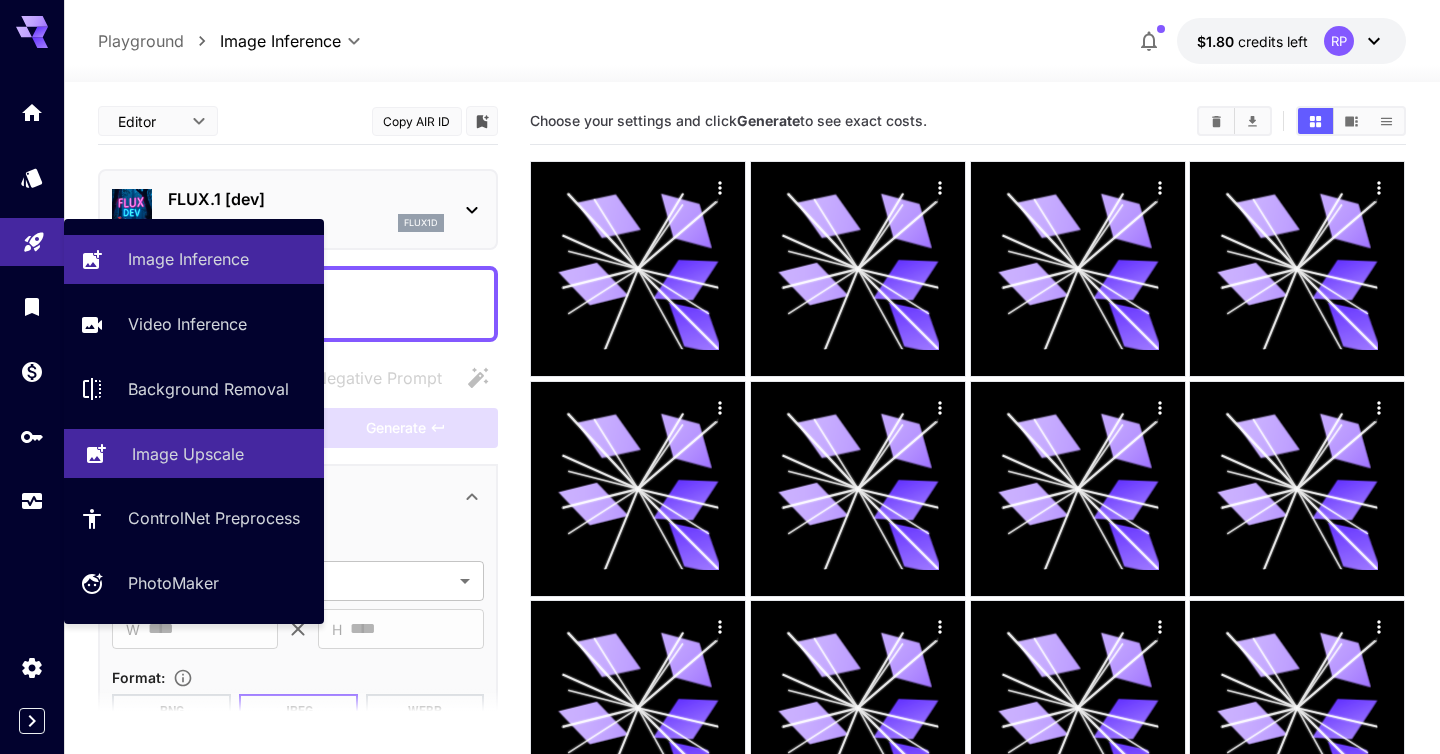 click on "Image Upscale" at bounding box center (188, 454) 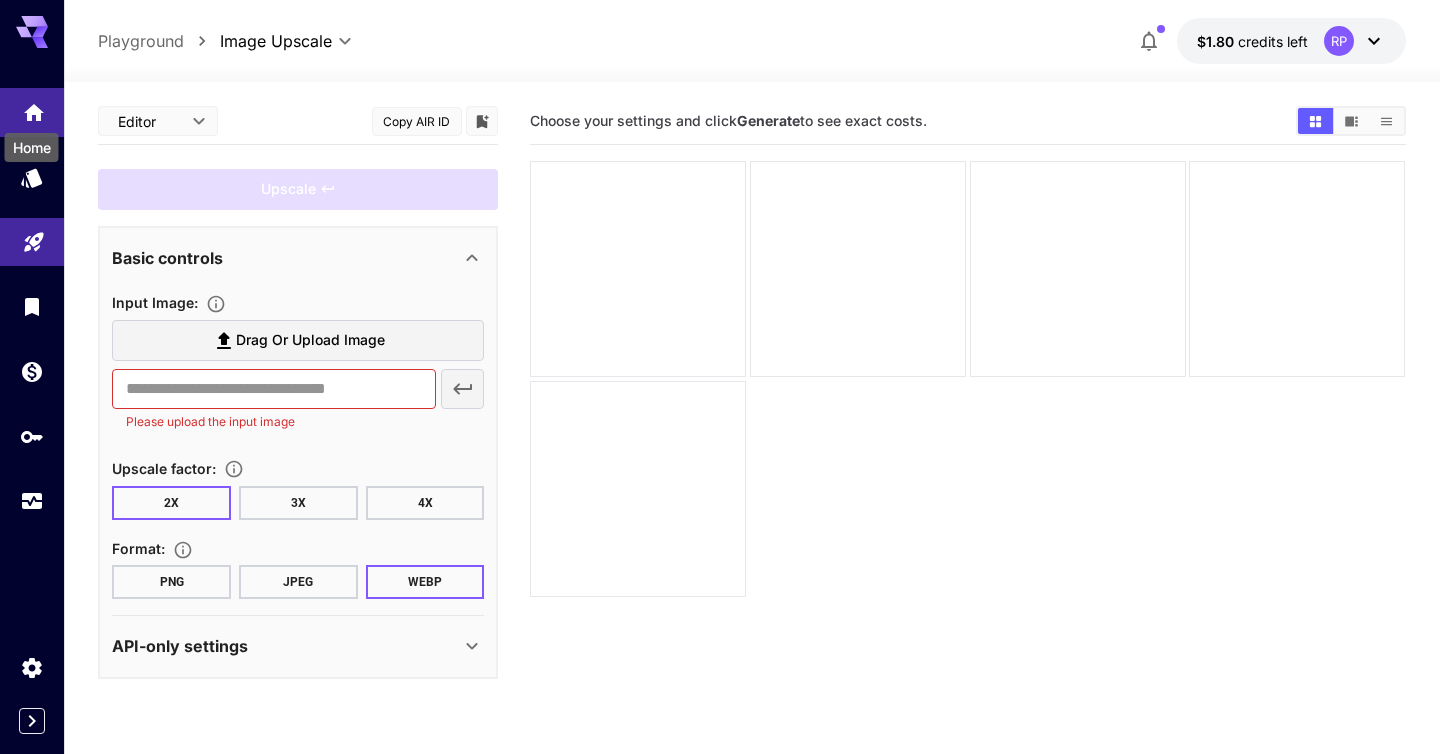 click 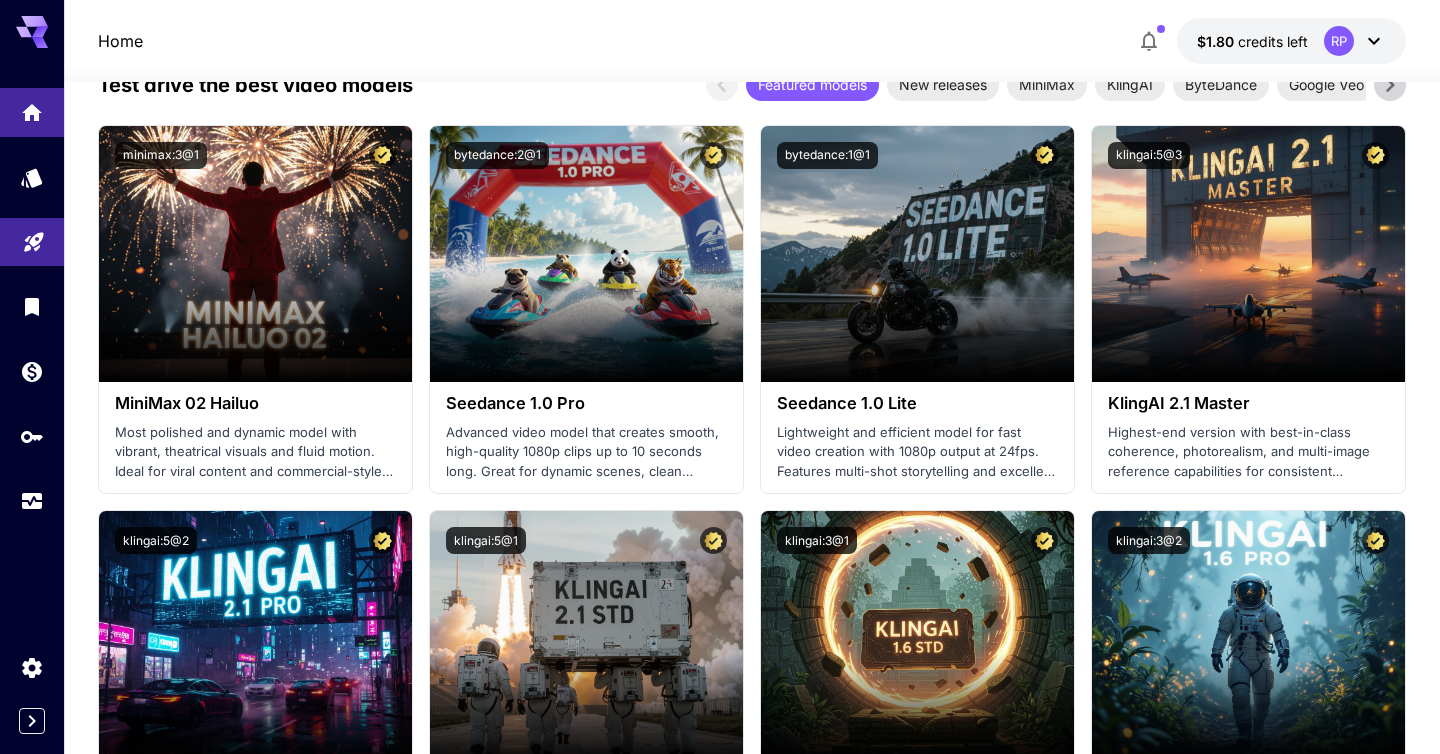 scroll, scrollTop: 603, scrollLeft: 0, axis: vertical 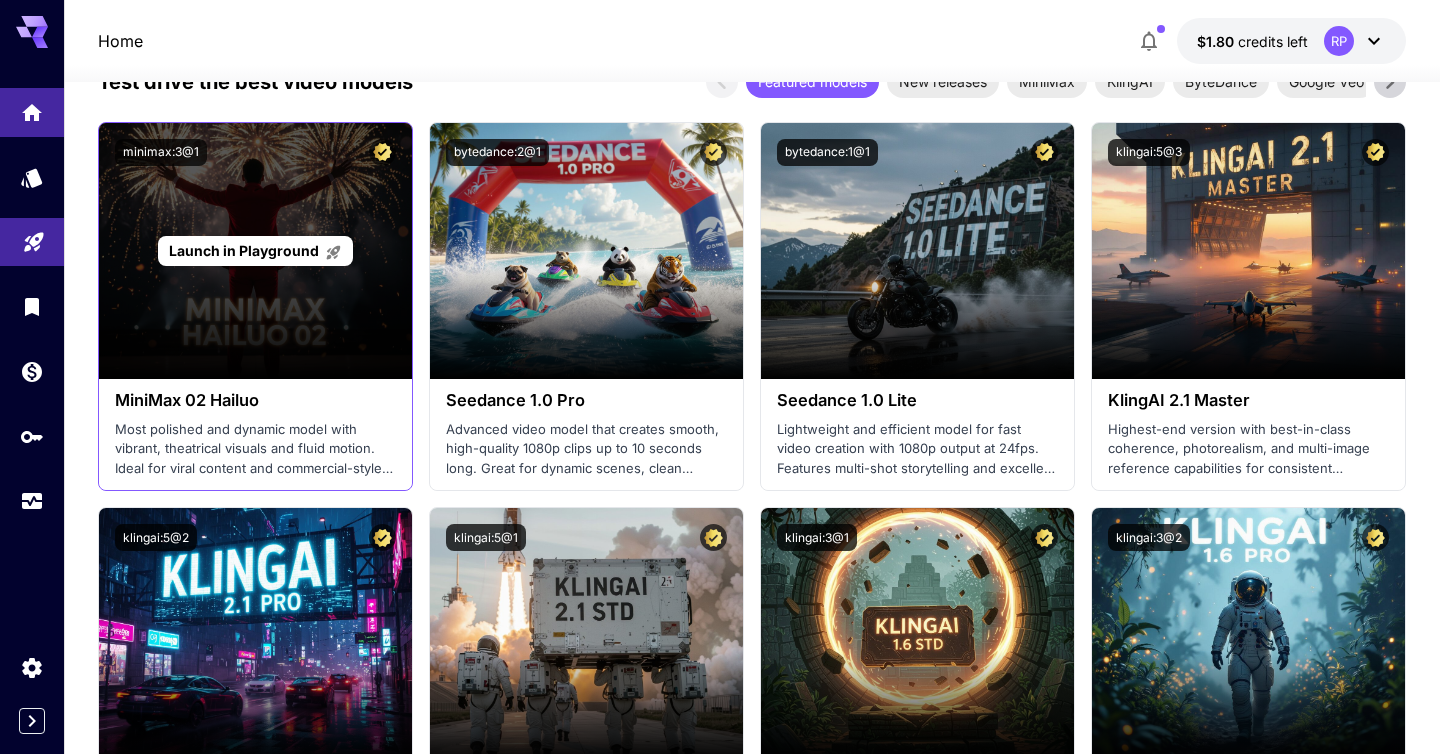 click on "Launch in Playground" at bounding box center [255, 251] 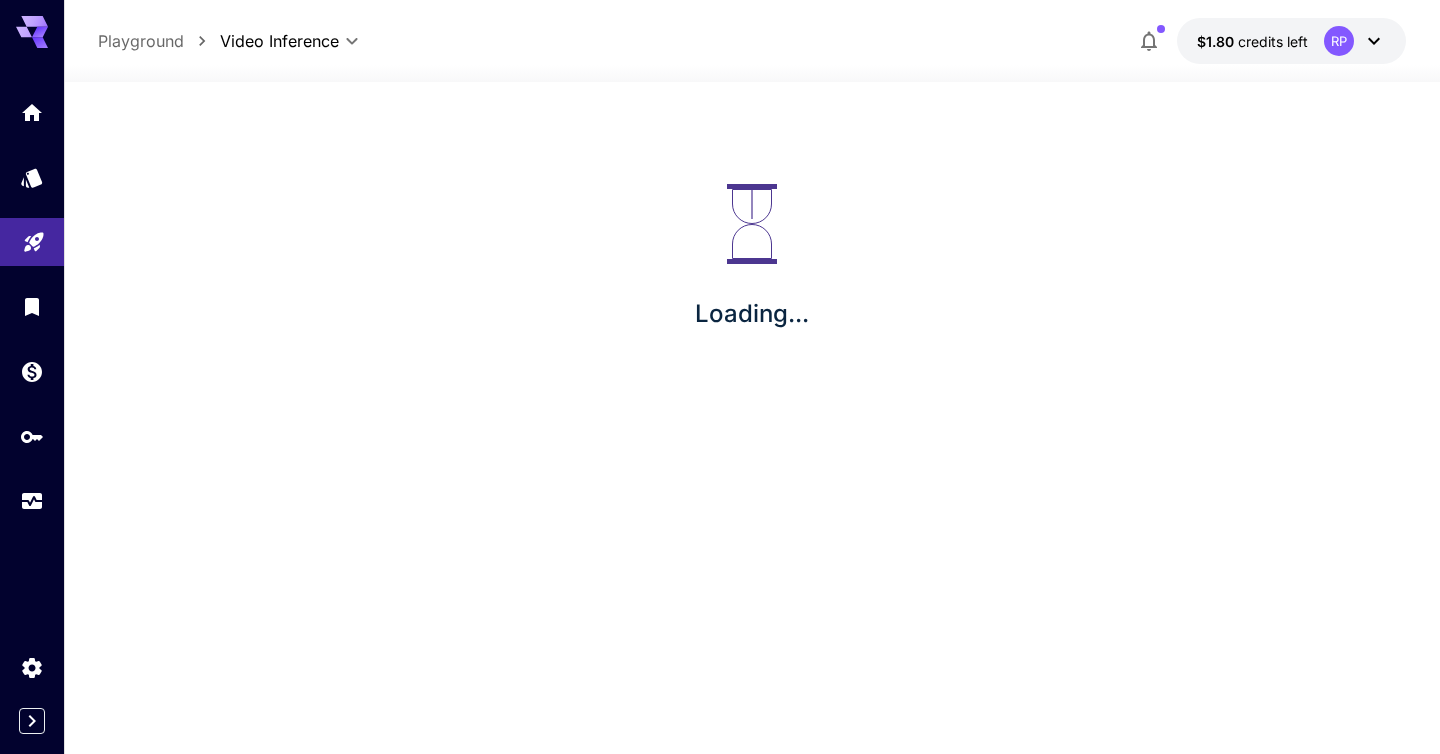 scroll, scrollTop: 0, scrollLeft: 0, axis: both 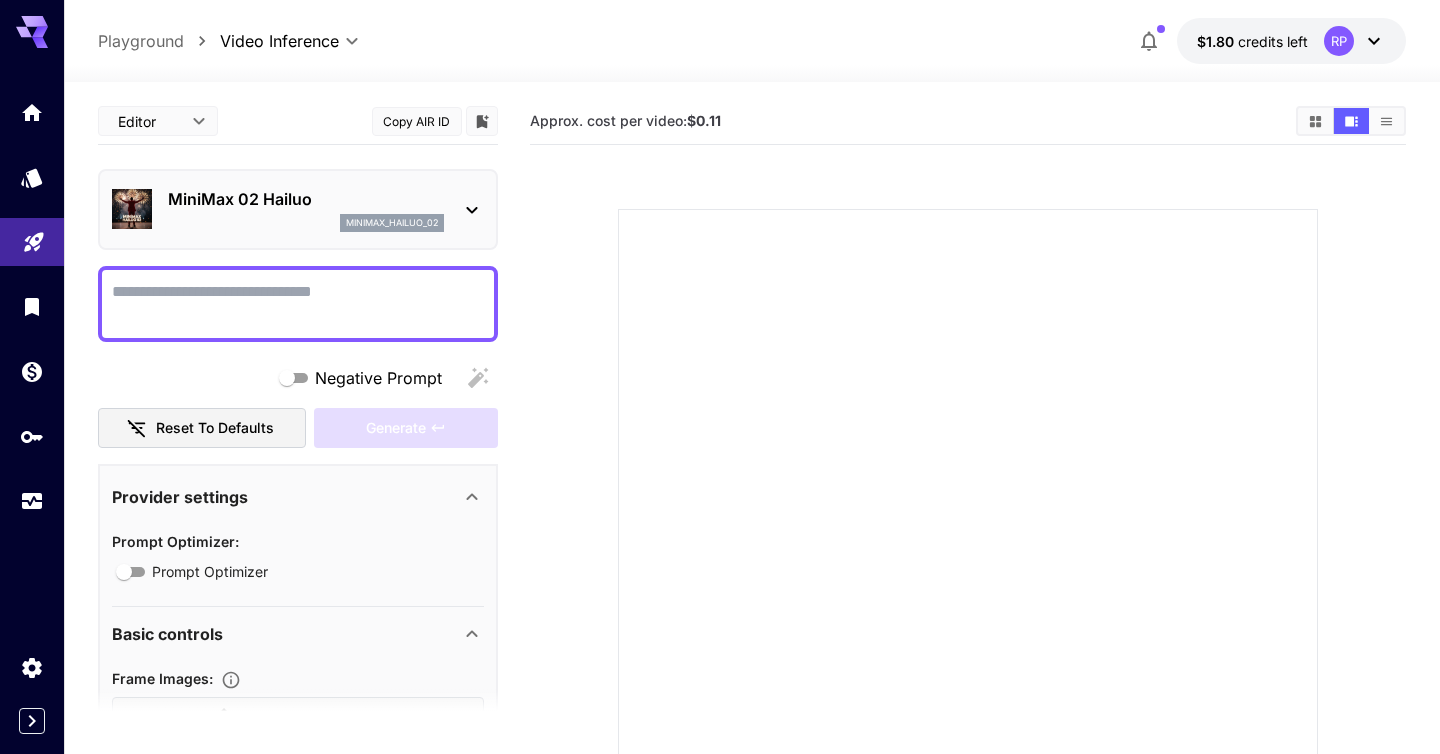 click on "Negative Prompt" at bounding box center (298, 304) 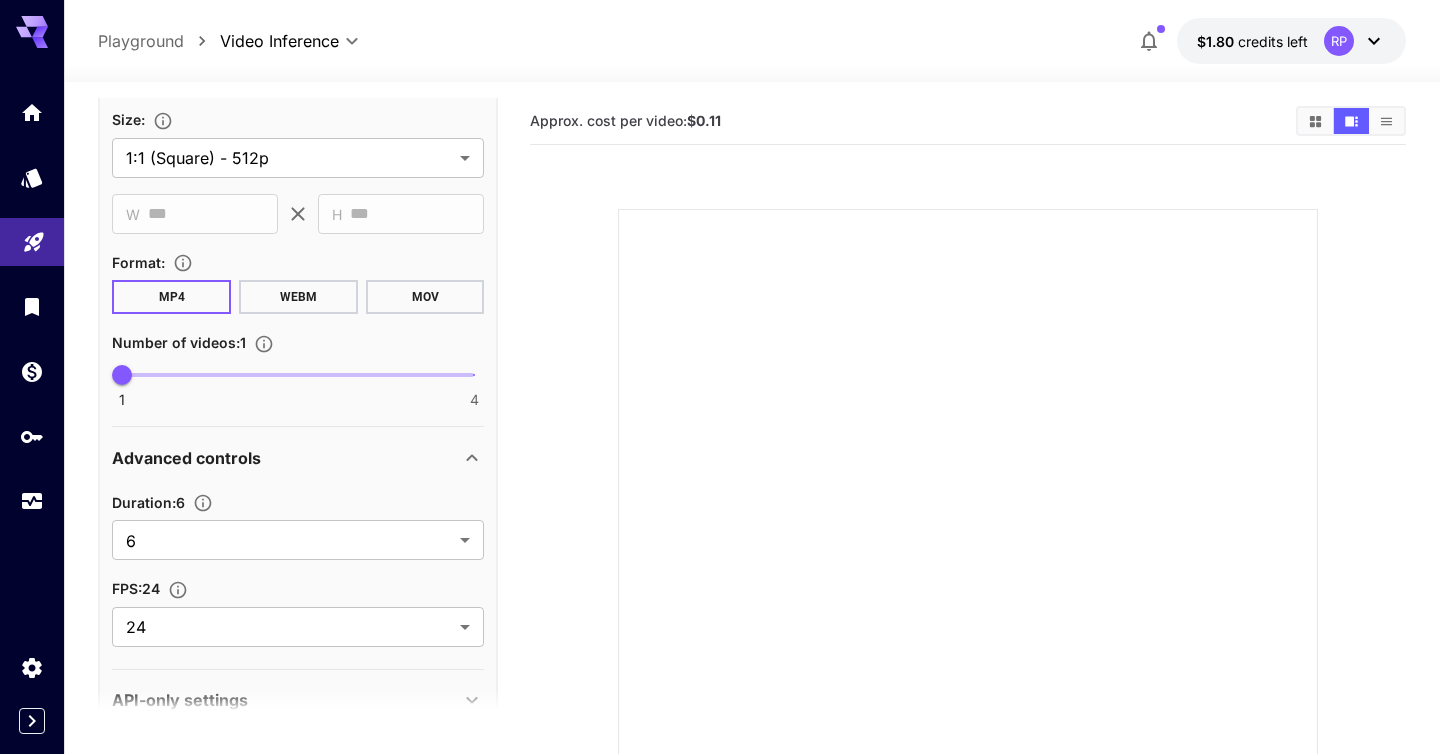 scroll, scrollTop: 1009, scrollLeft: 0, axis: vertical 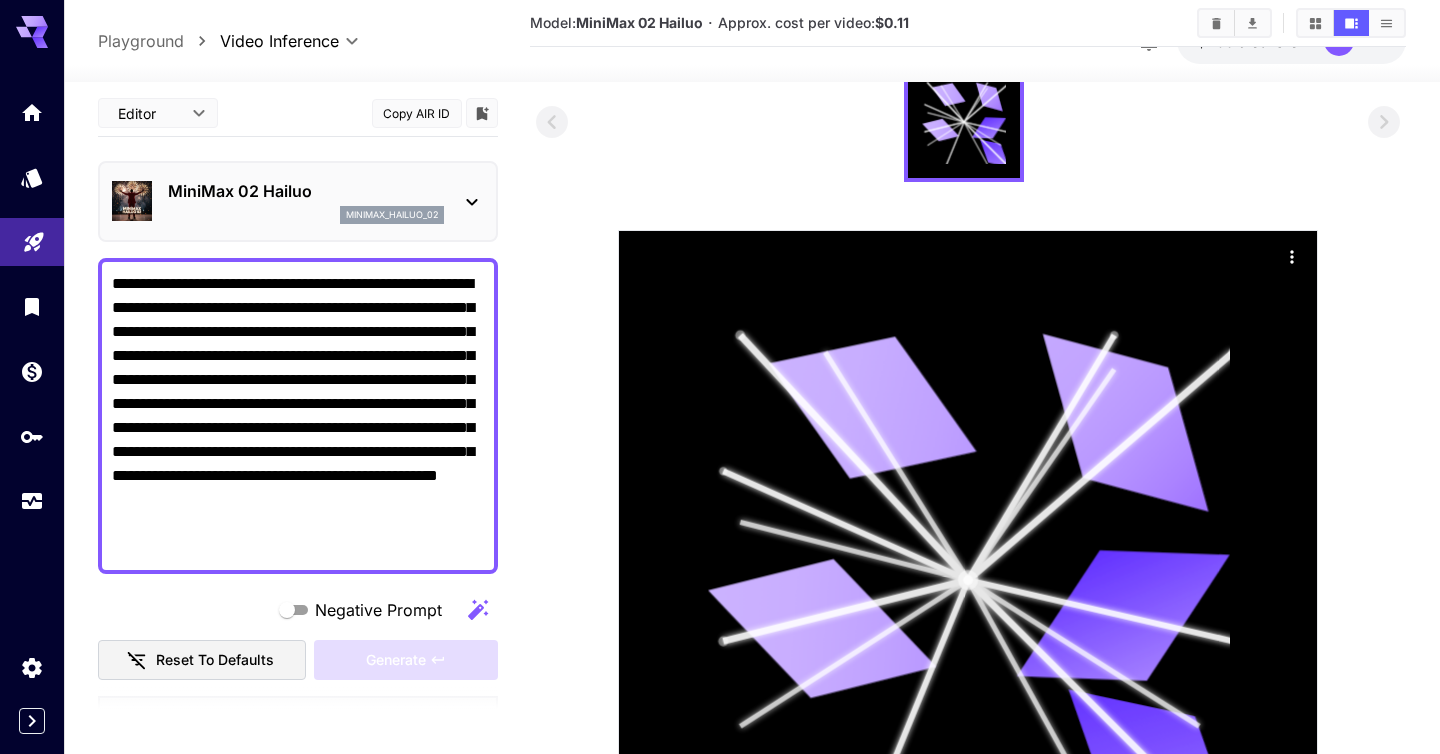 type on "**********" 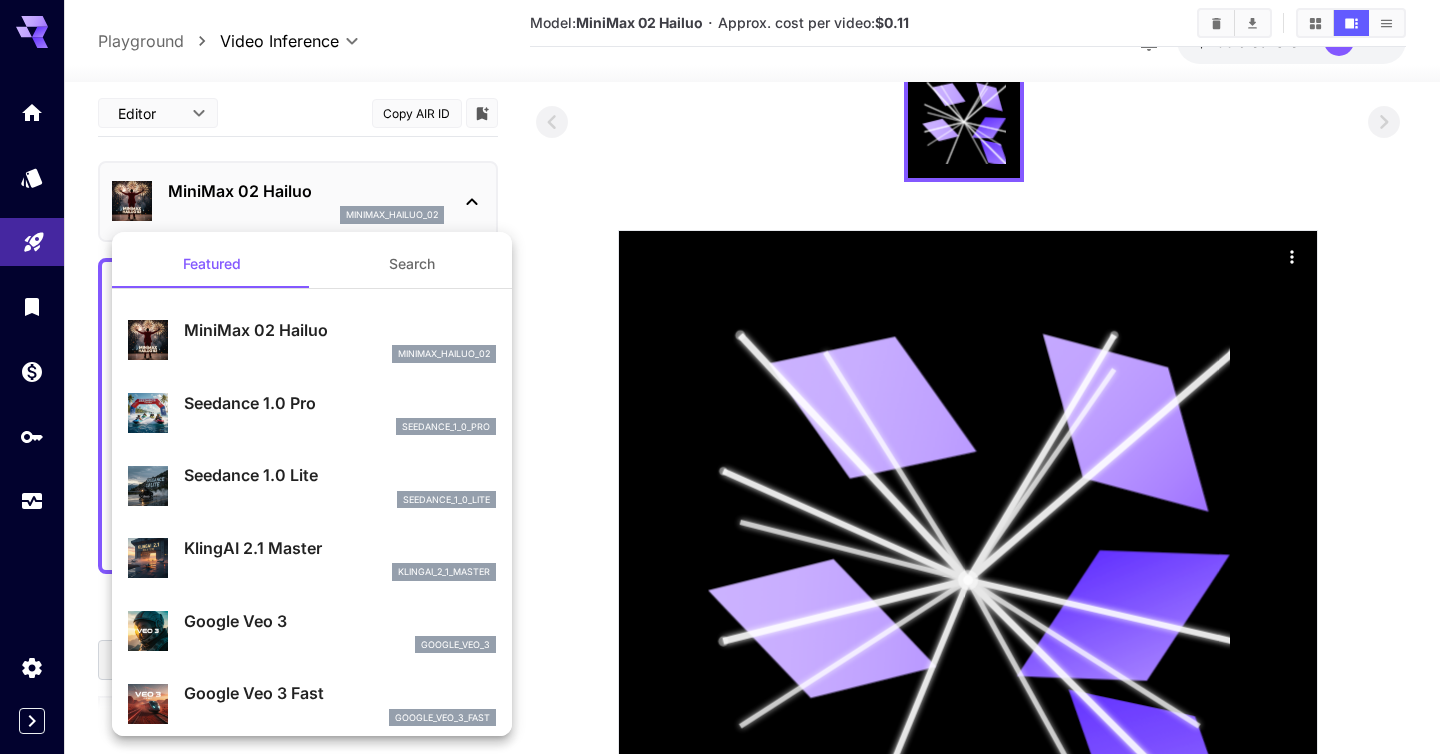 click on "Seedance 1.0 Pro" at bounding box center [340, 403] 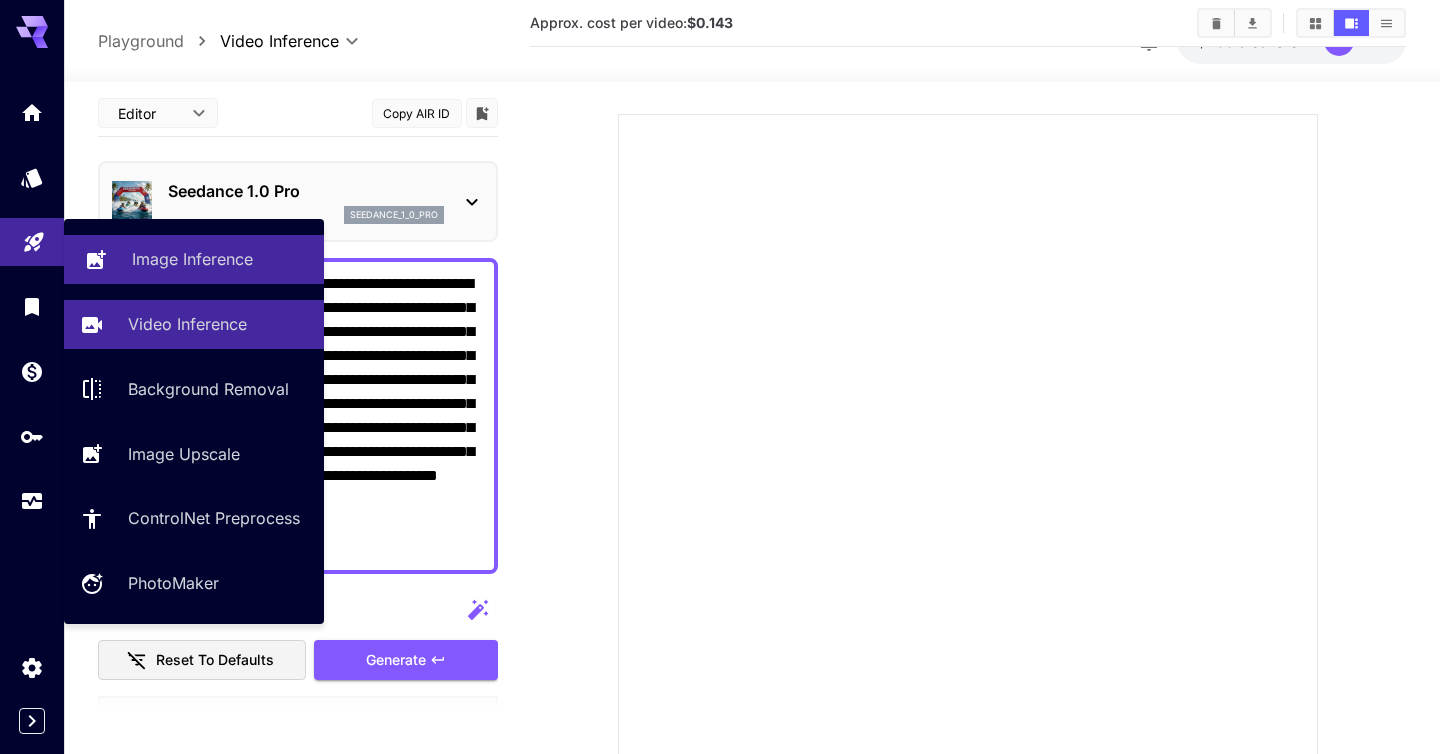 click on "Image Inference" at bounding box center [192, 259] 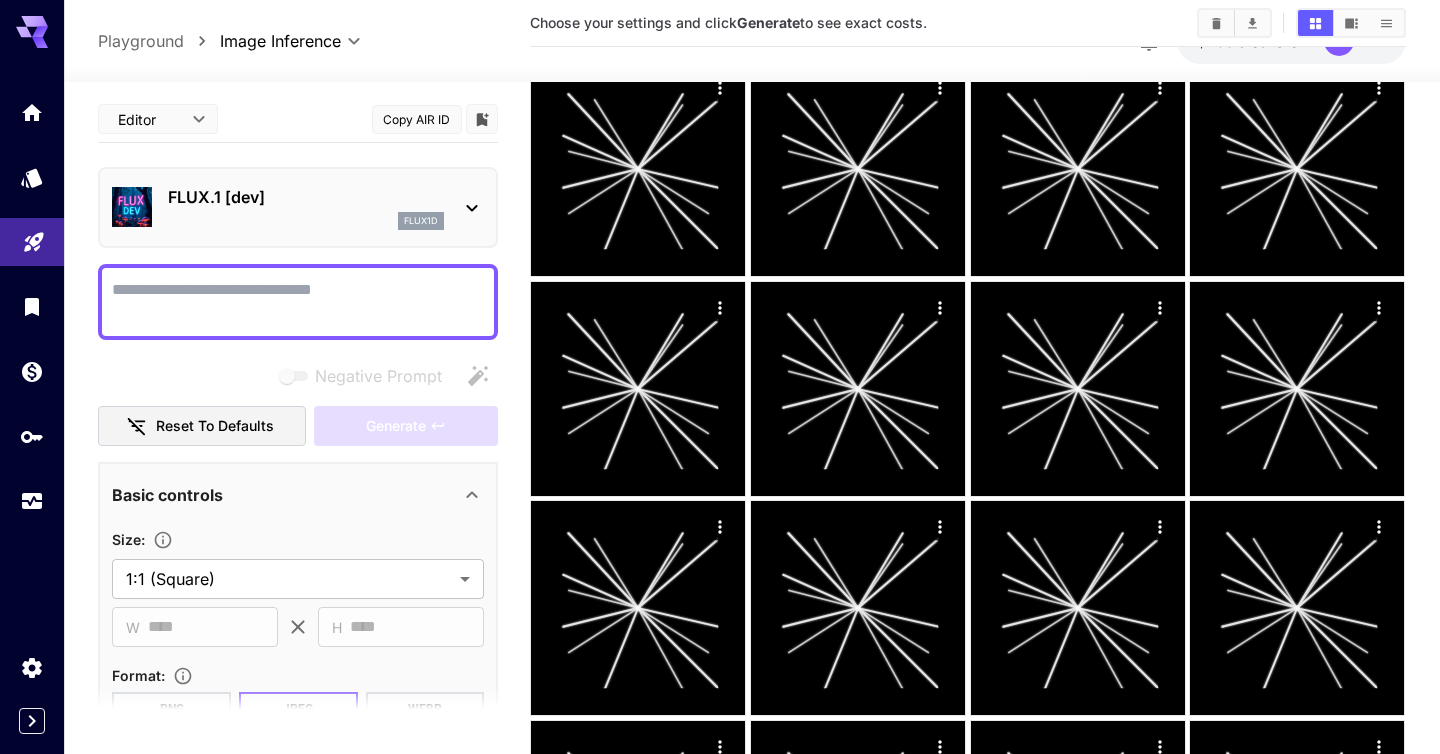 scroll, scrollTop: 1660, scrollLeft: 0, axis: vertical 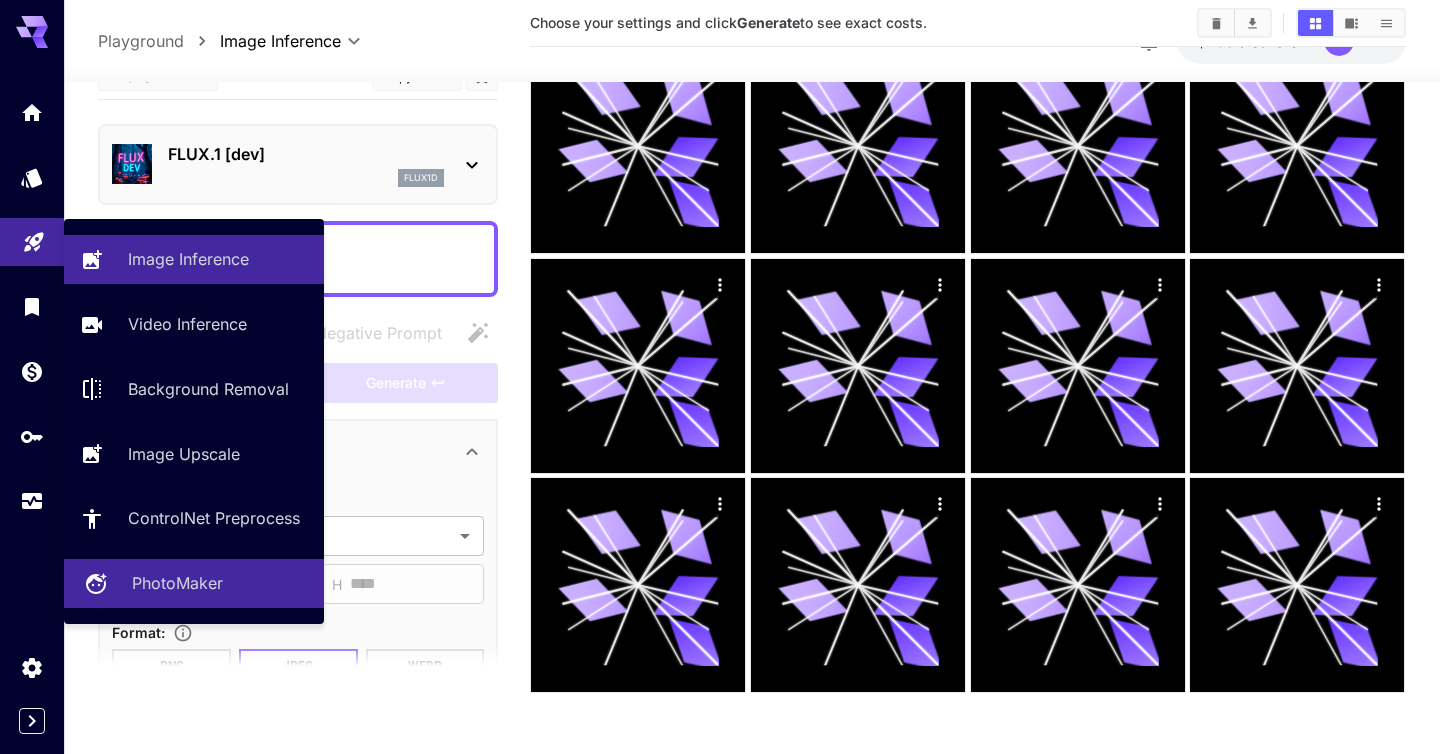 click on "PhotoMaker" at bounding box center (177, 583) 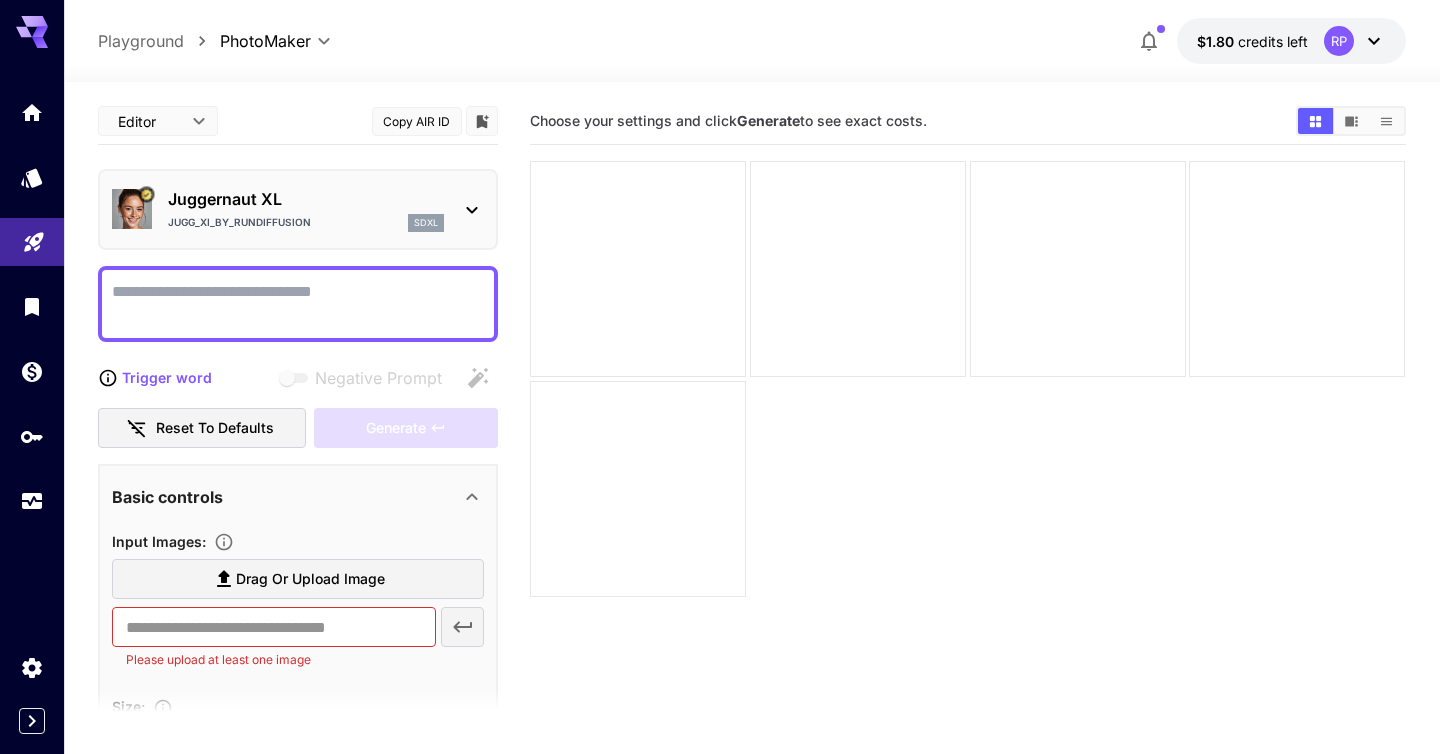 click on "Negative Prompt" at bounding box center (298, 304) 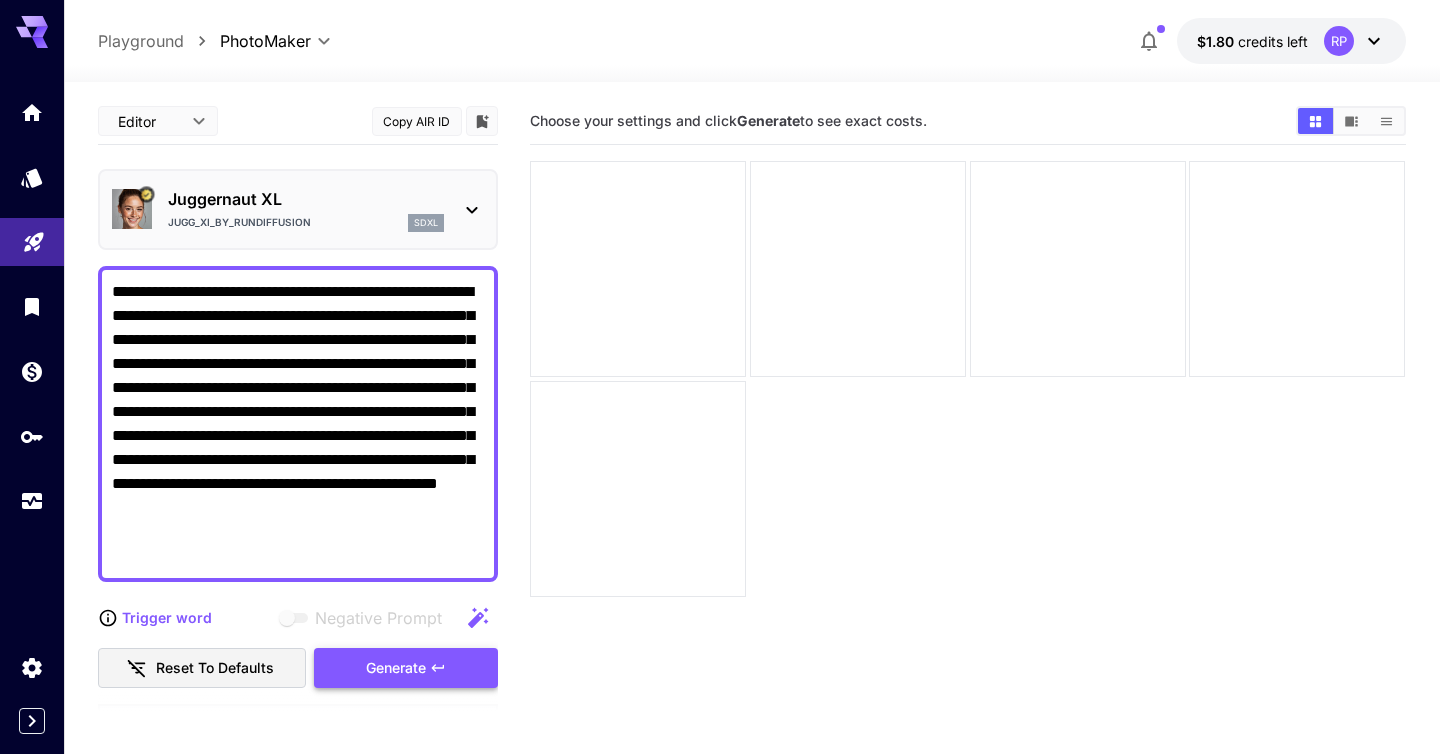 type on "**********" 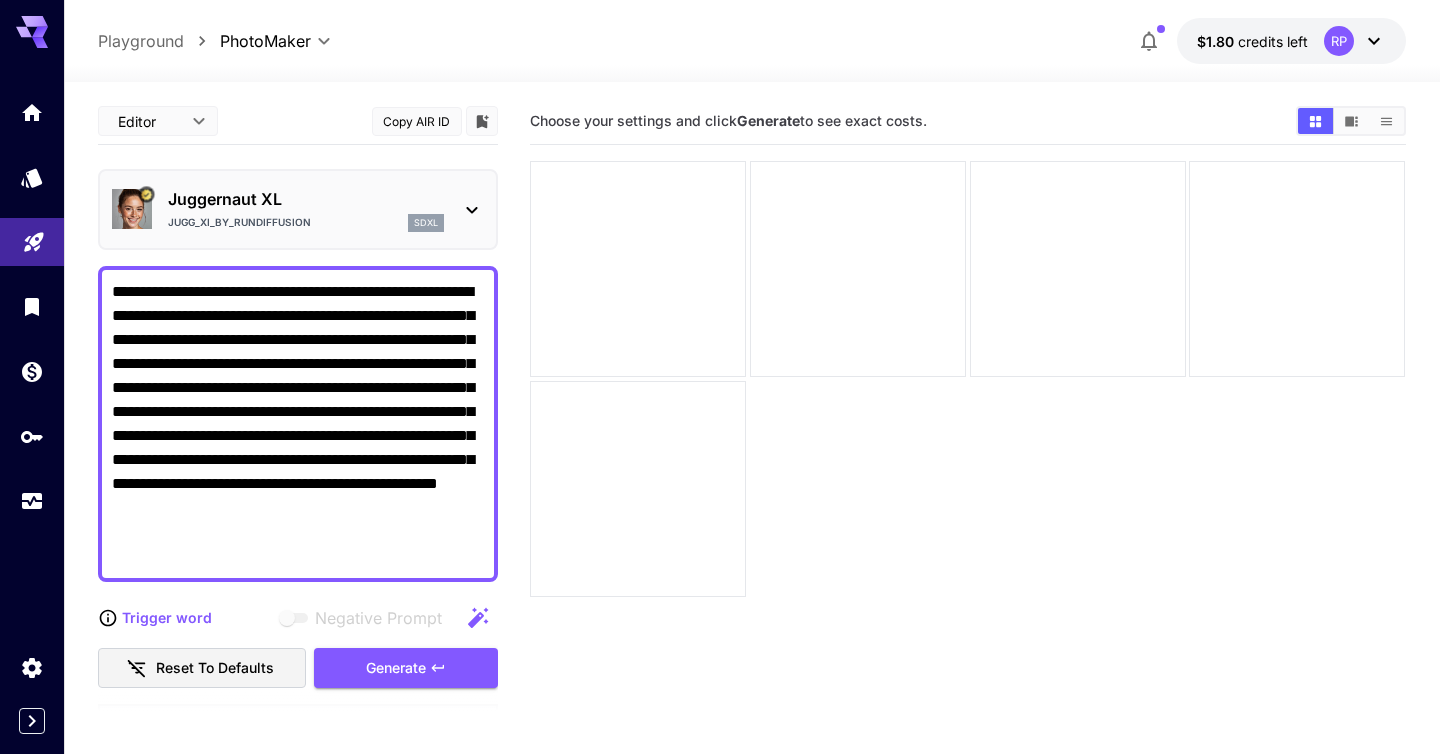 click on "**********" at bounding box center [298, 424] 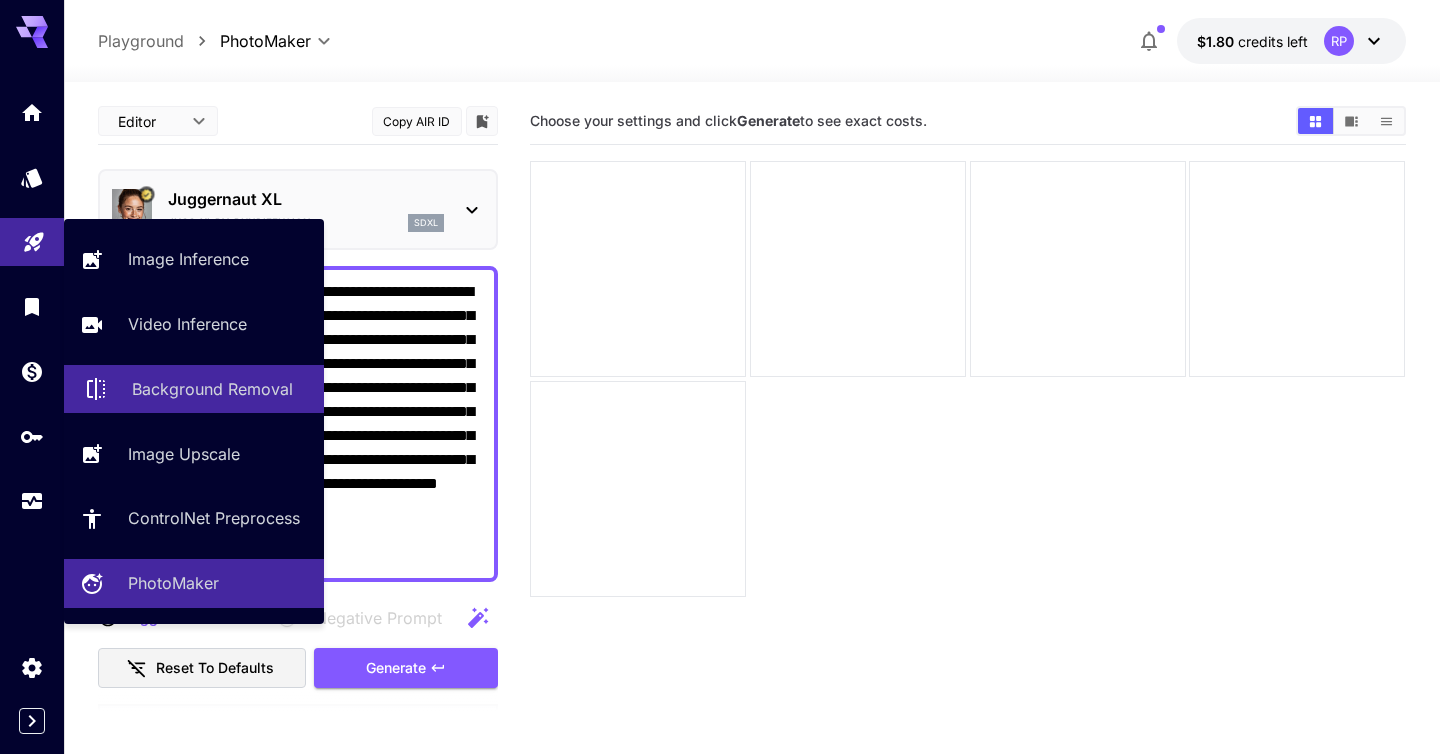 click on "Background Removal" at bounding box center [212, 389] 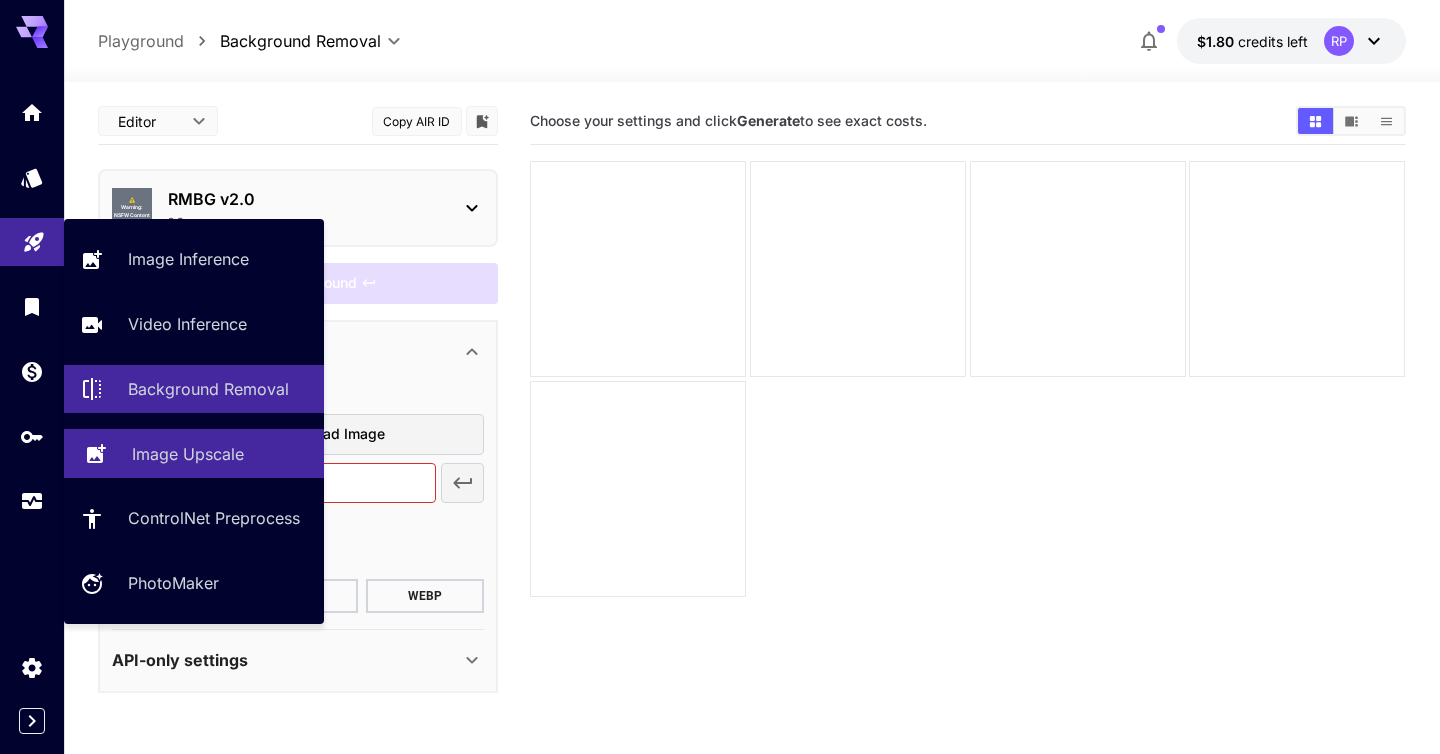 click on "Image Upscale" at bounding box center (188, 454) 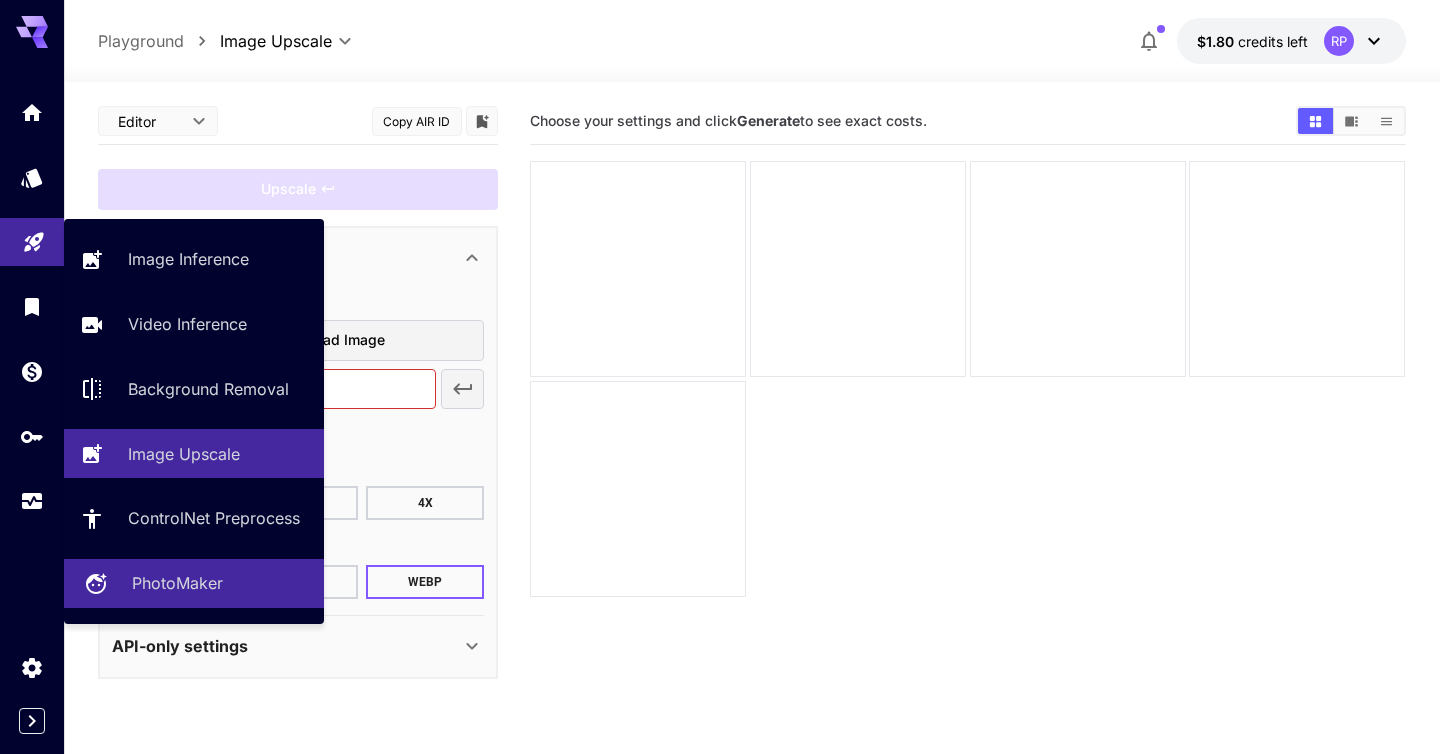 click on "PhotoMaker" at bounding box center (177, 583) 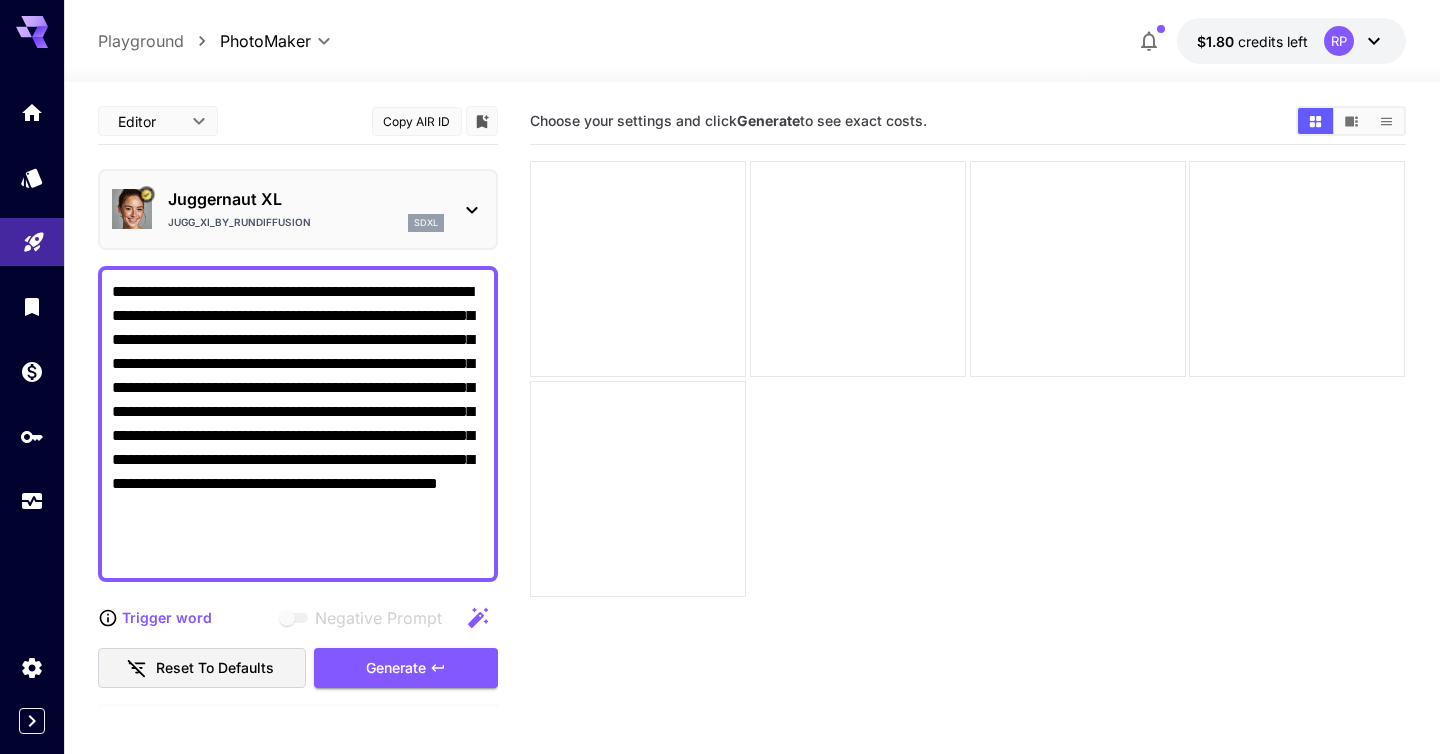 click 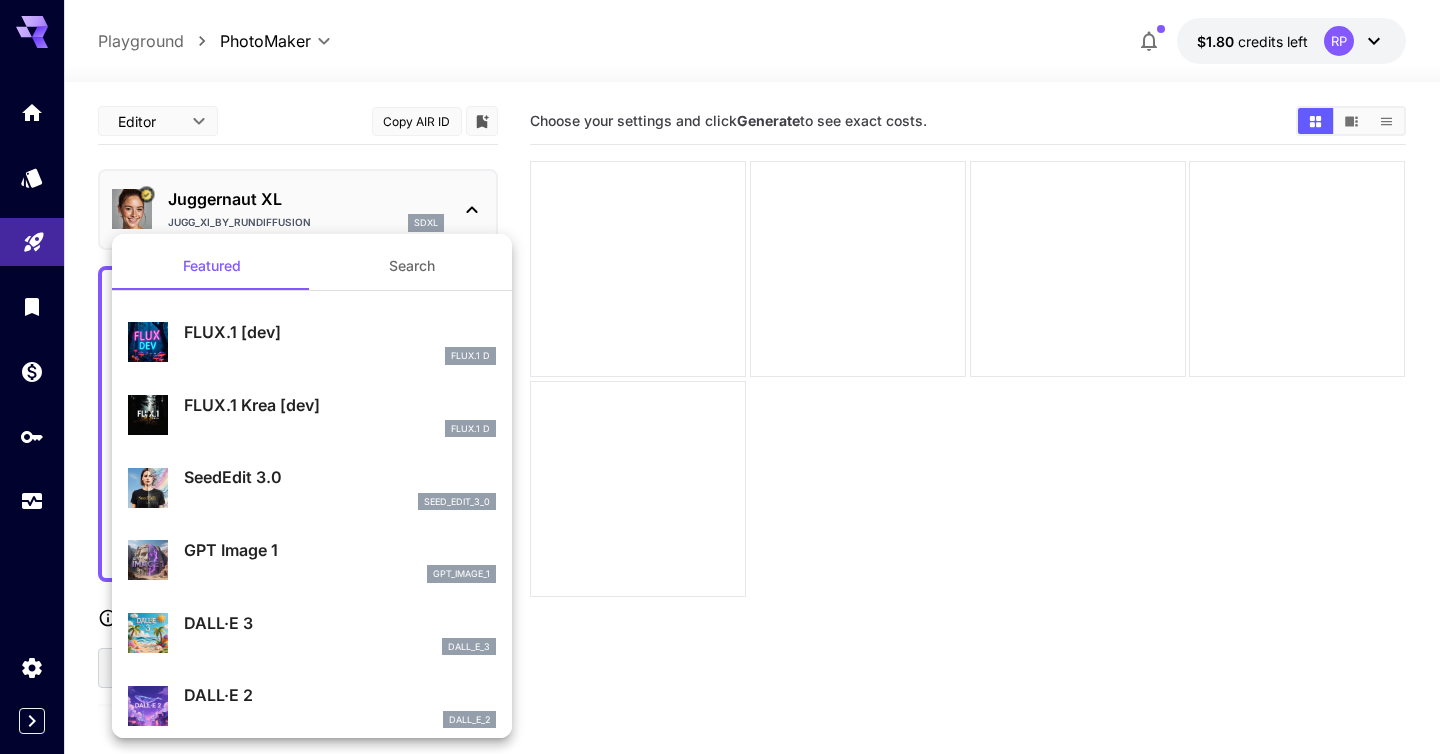 click on "SeedEdit 3.0" at bounding box center (340, 477) 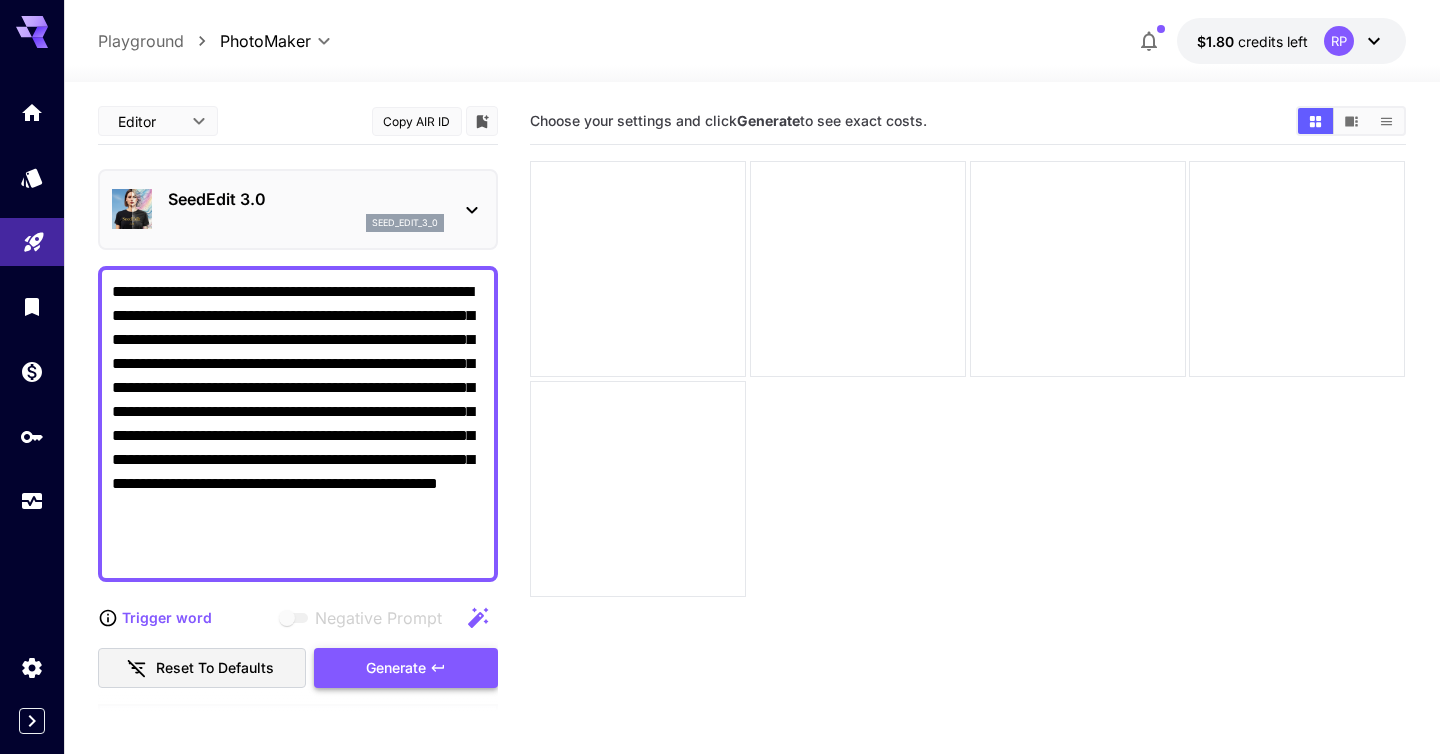 click on "Generate" at bounding box center [396, 668] 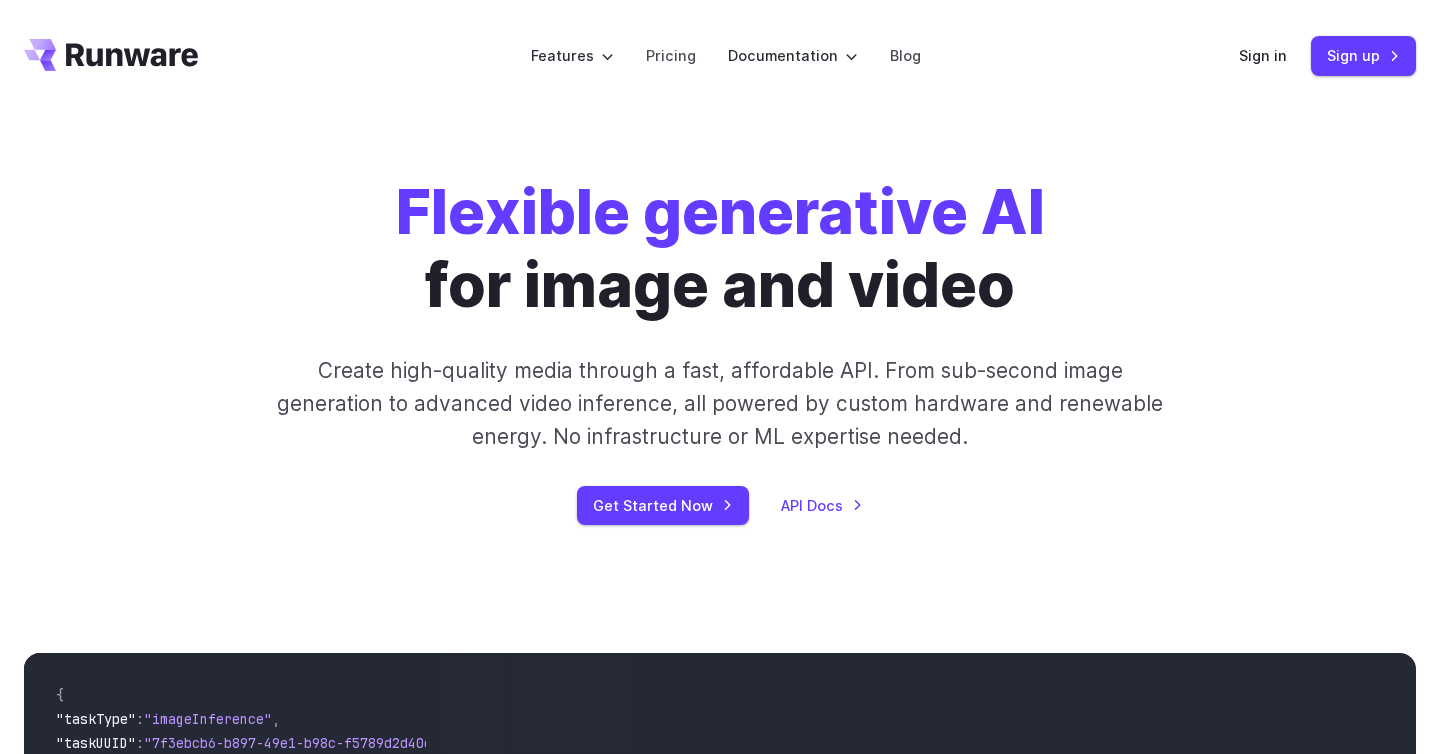 scroll, scrollTop: 0, scrollLeft: 0, axis: both 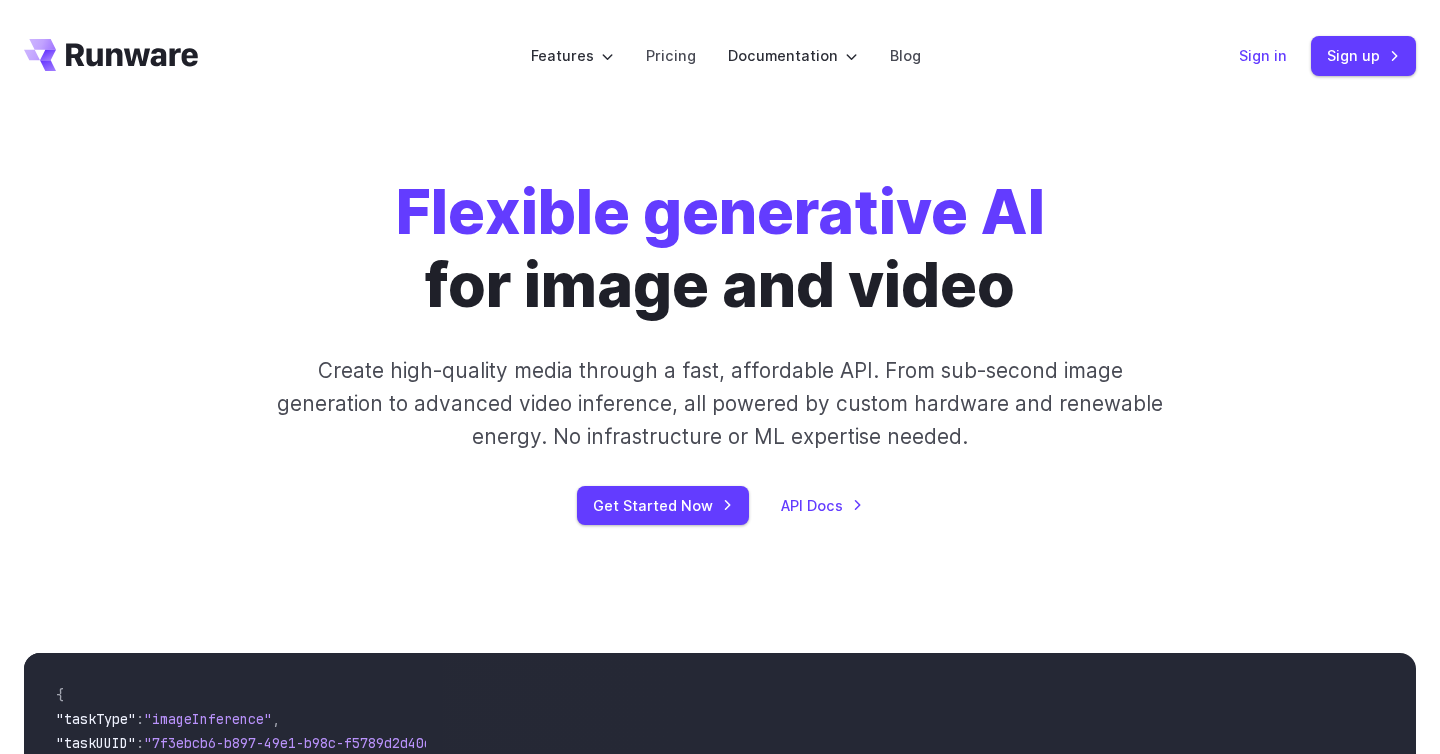 click on "Sign in" at bounding box center [1263, 55] 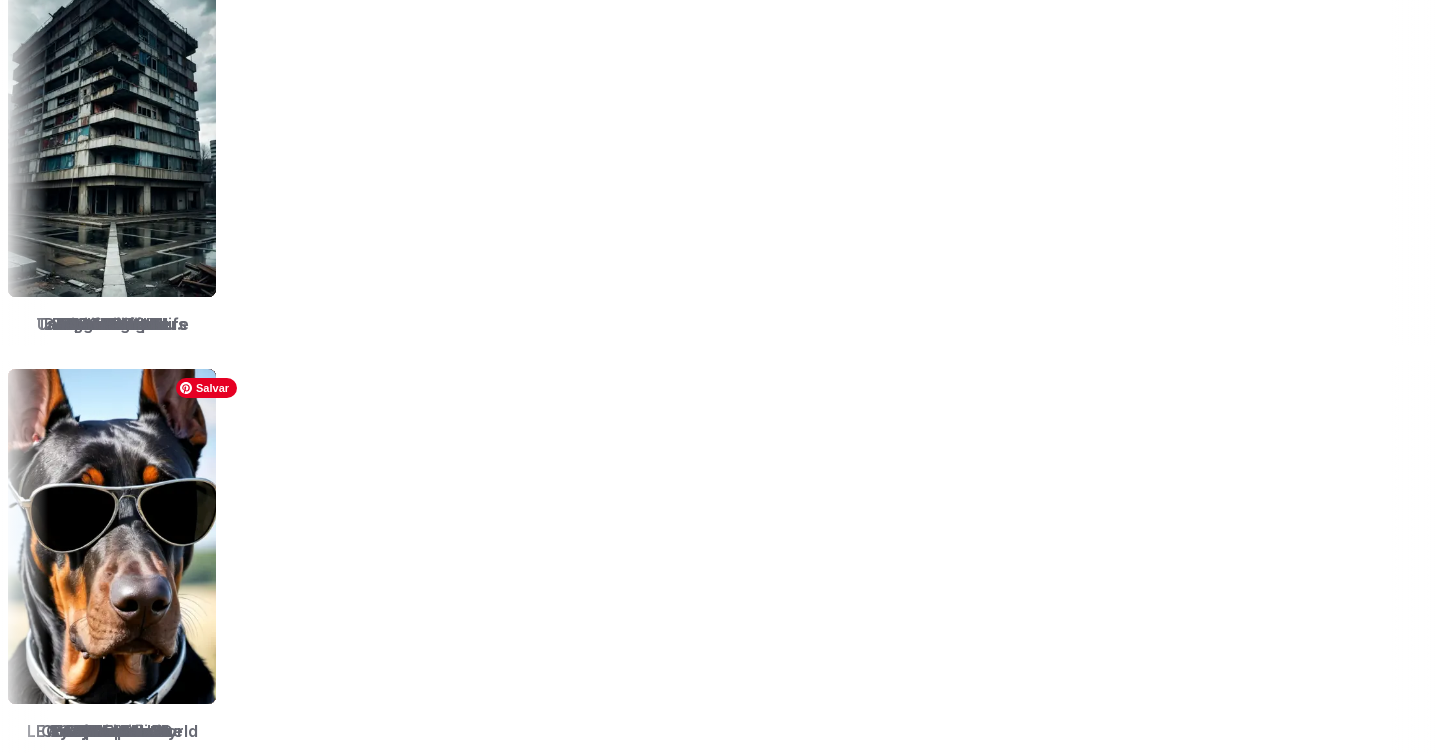 scroll, scrollTop: 2589, scrollLeft: 0, axis: vertical 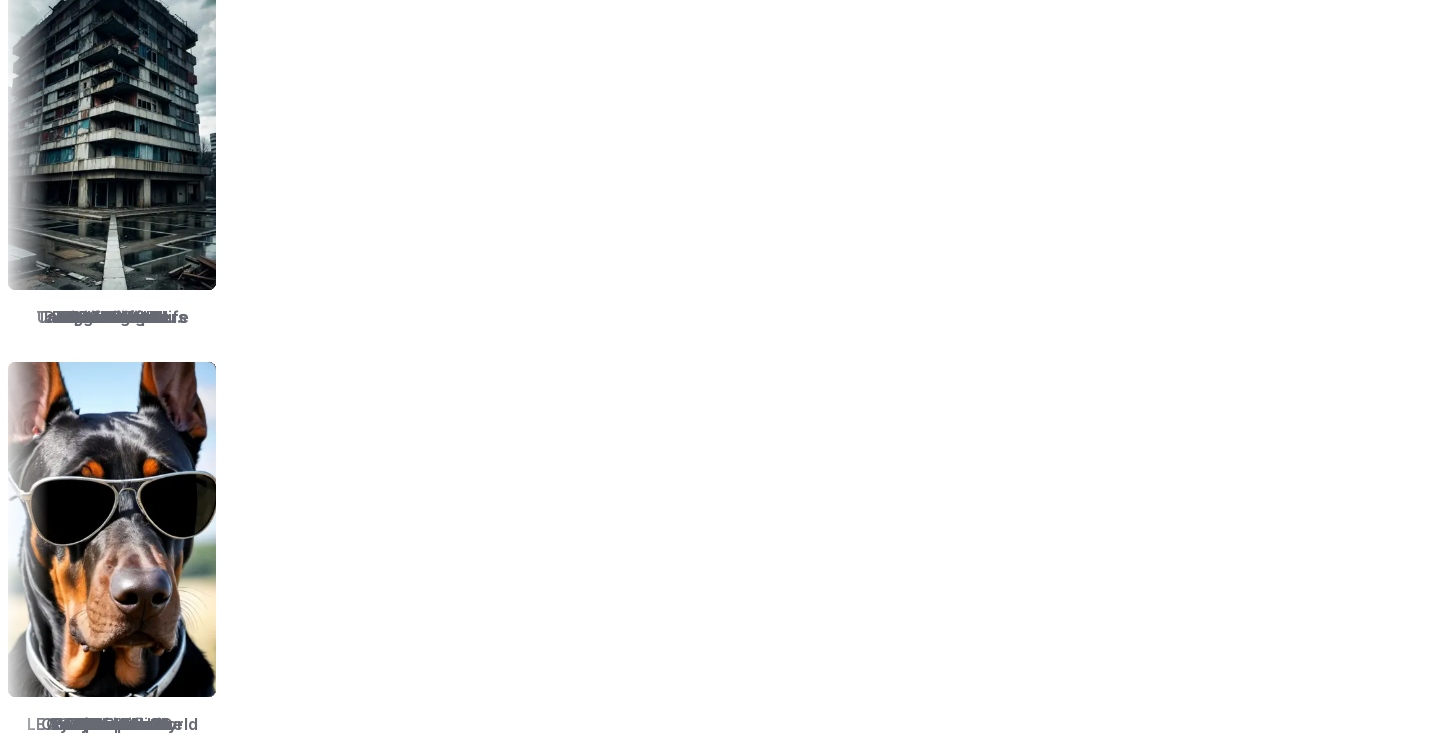click at bounding box center [2576, 122] 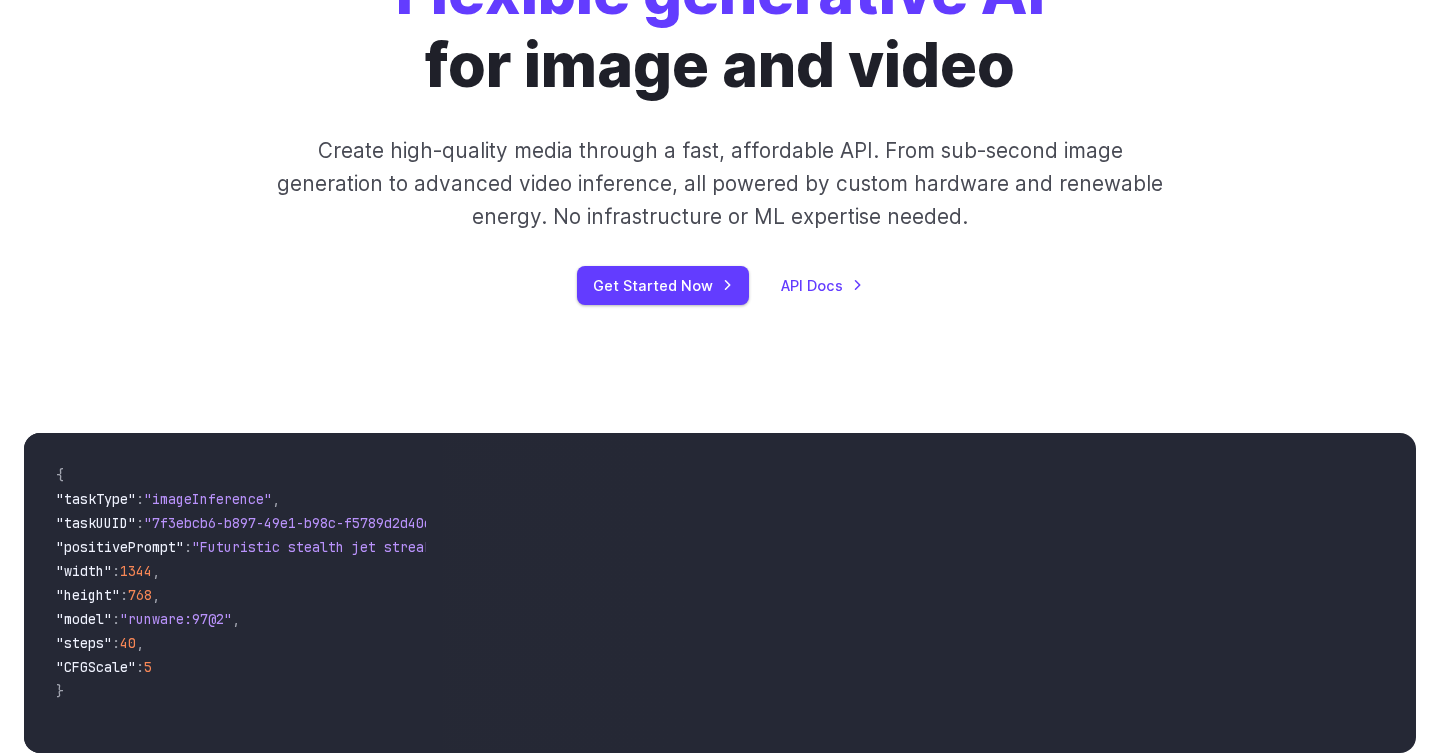 scroll, scrollTop: 0, scrollLeft: 0, axis: both 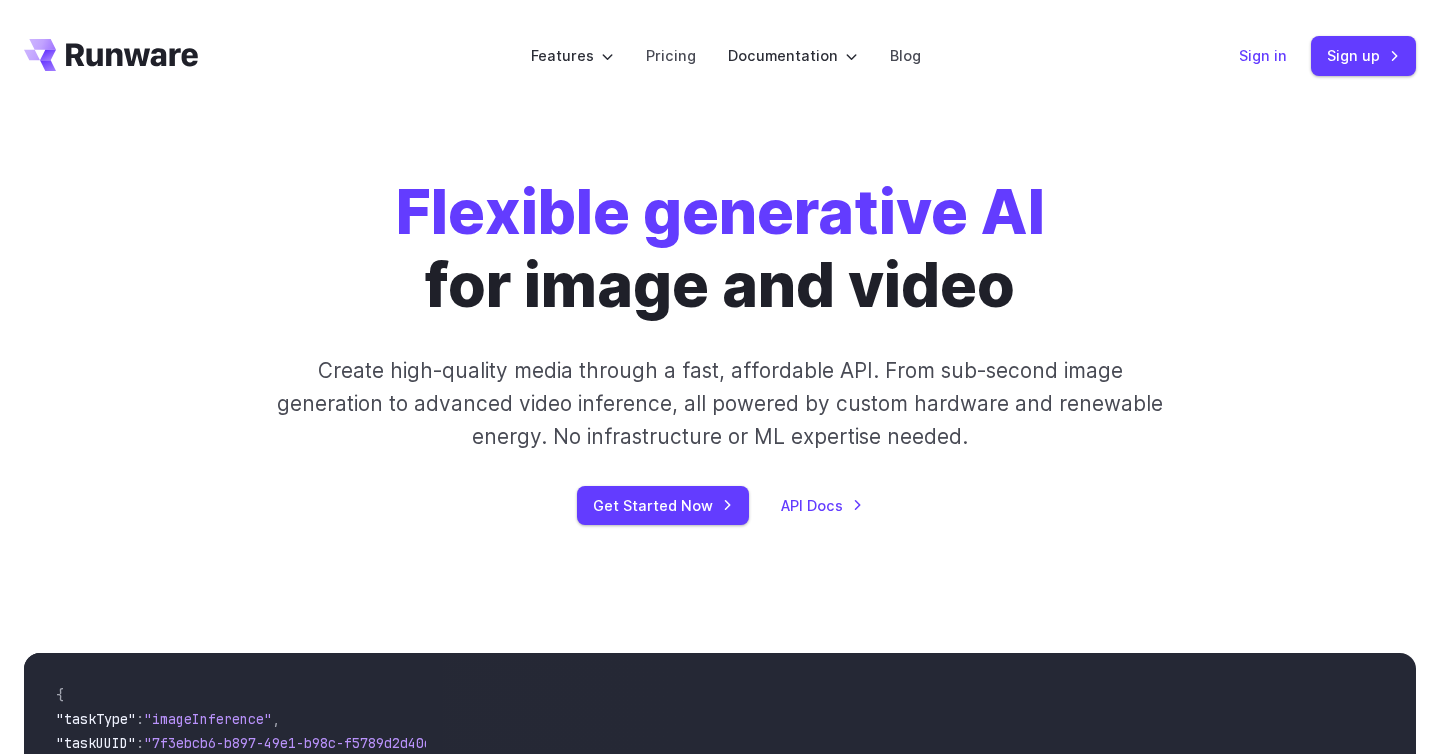click on "Sign in" at bounding box center [1263, 55] 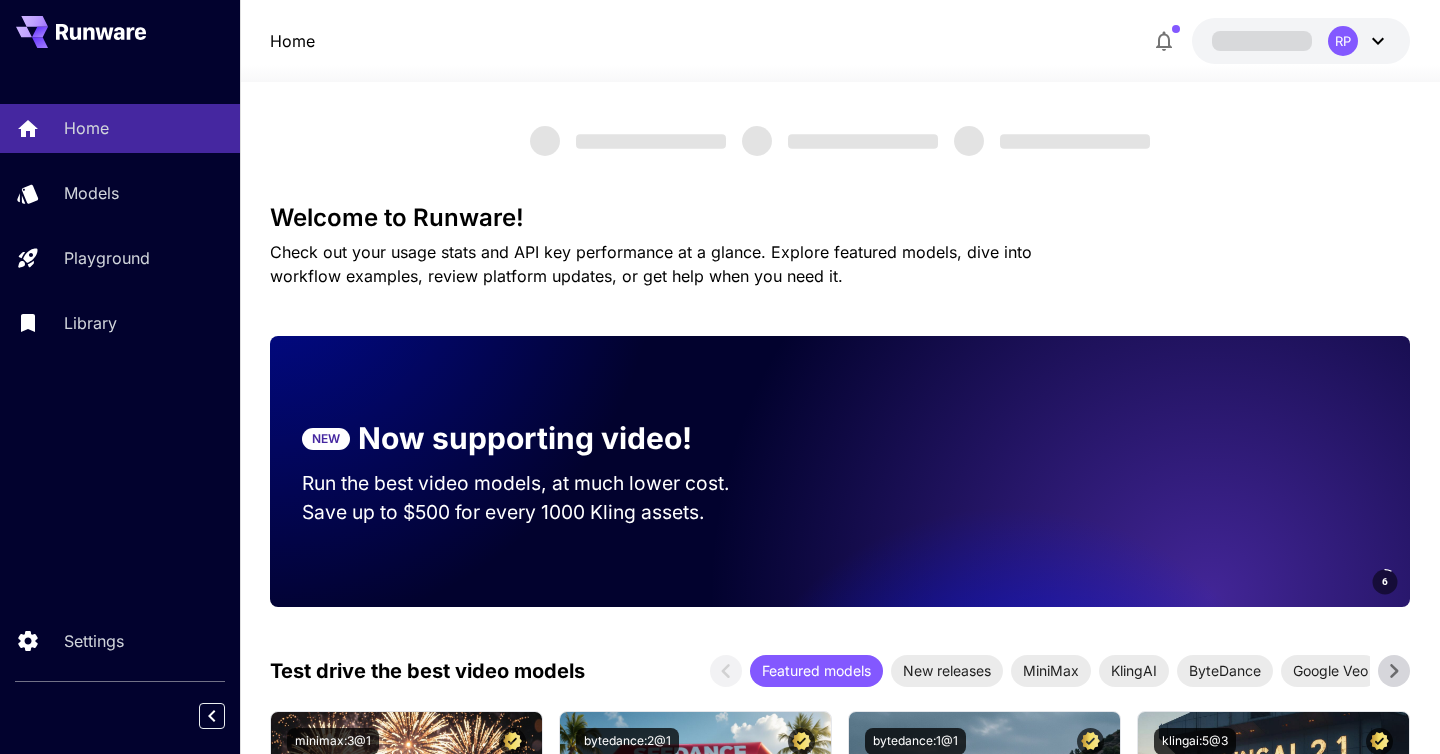 scroll, scrollTop: 0, scrollLeft: 0, axis: both 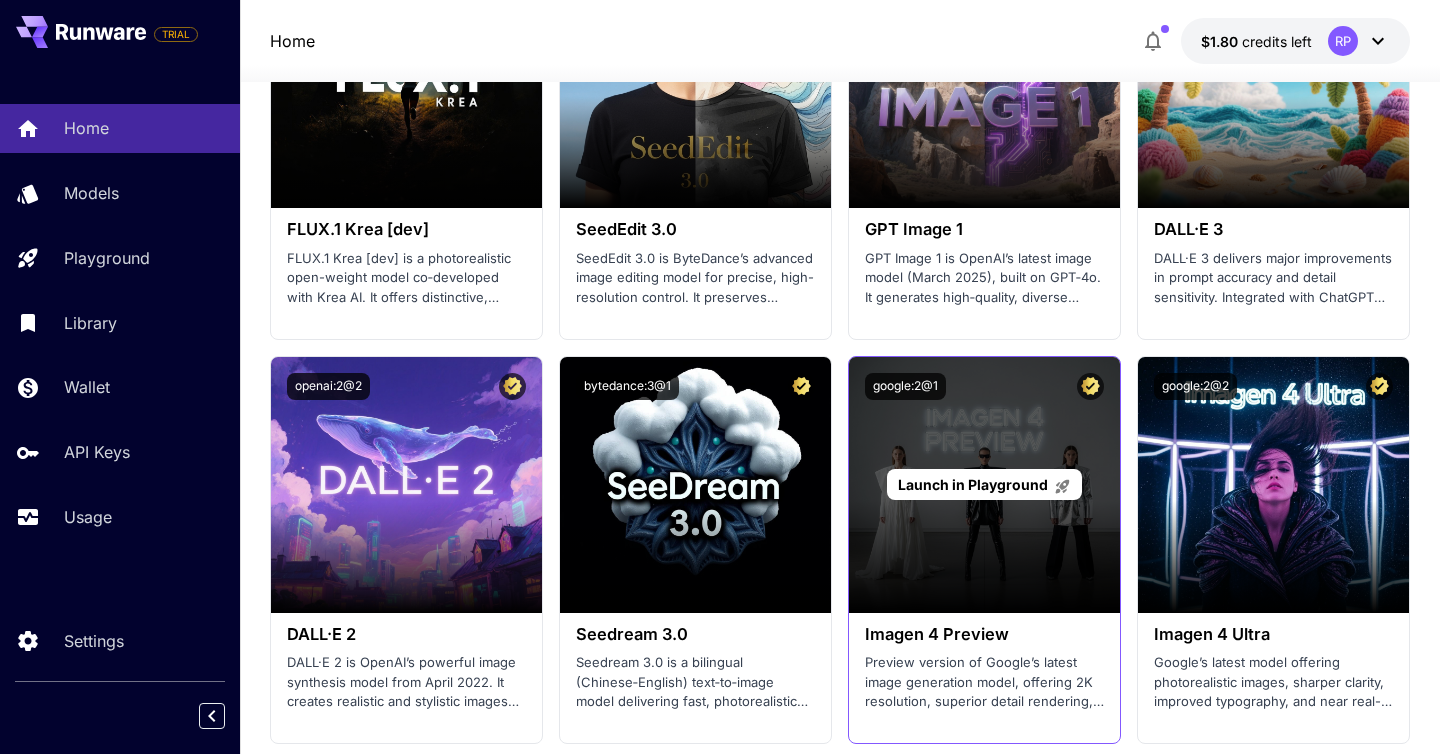 click on "Launch in Playground" at bounding box center [984, 485] 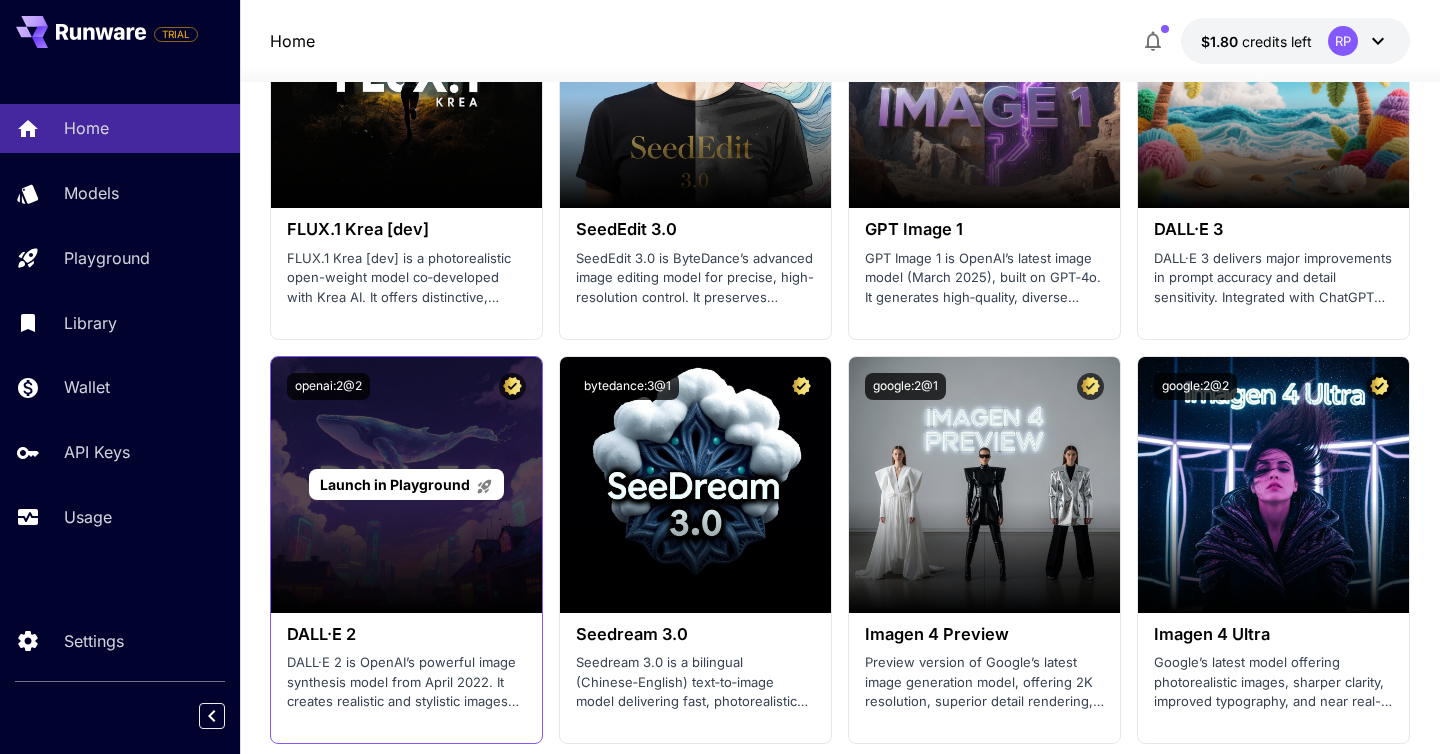 click on "Launch in Playground" at bounding box center (406, 485) 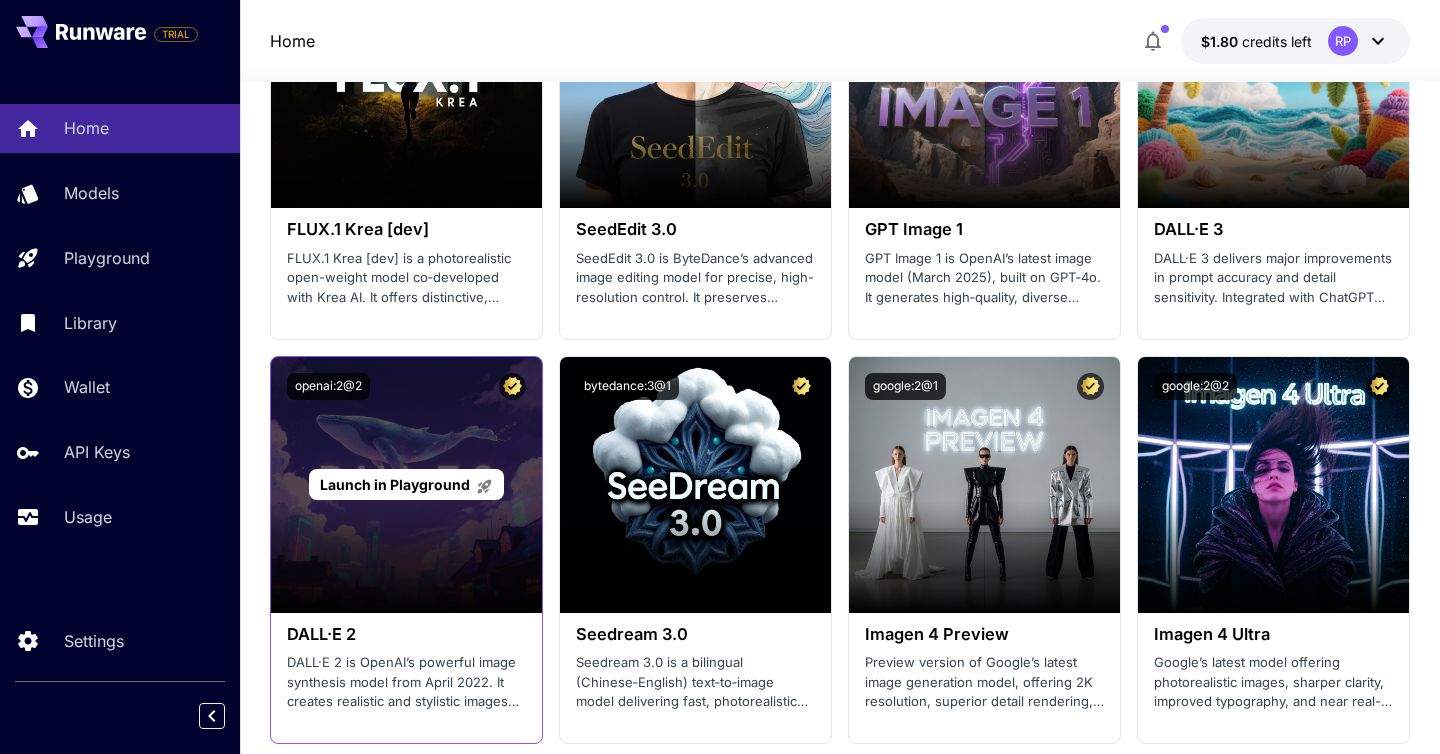 click on "Launch in Playground" at bounding box center [395, 484] 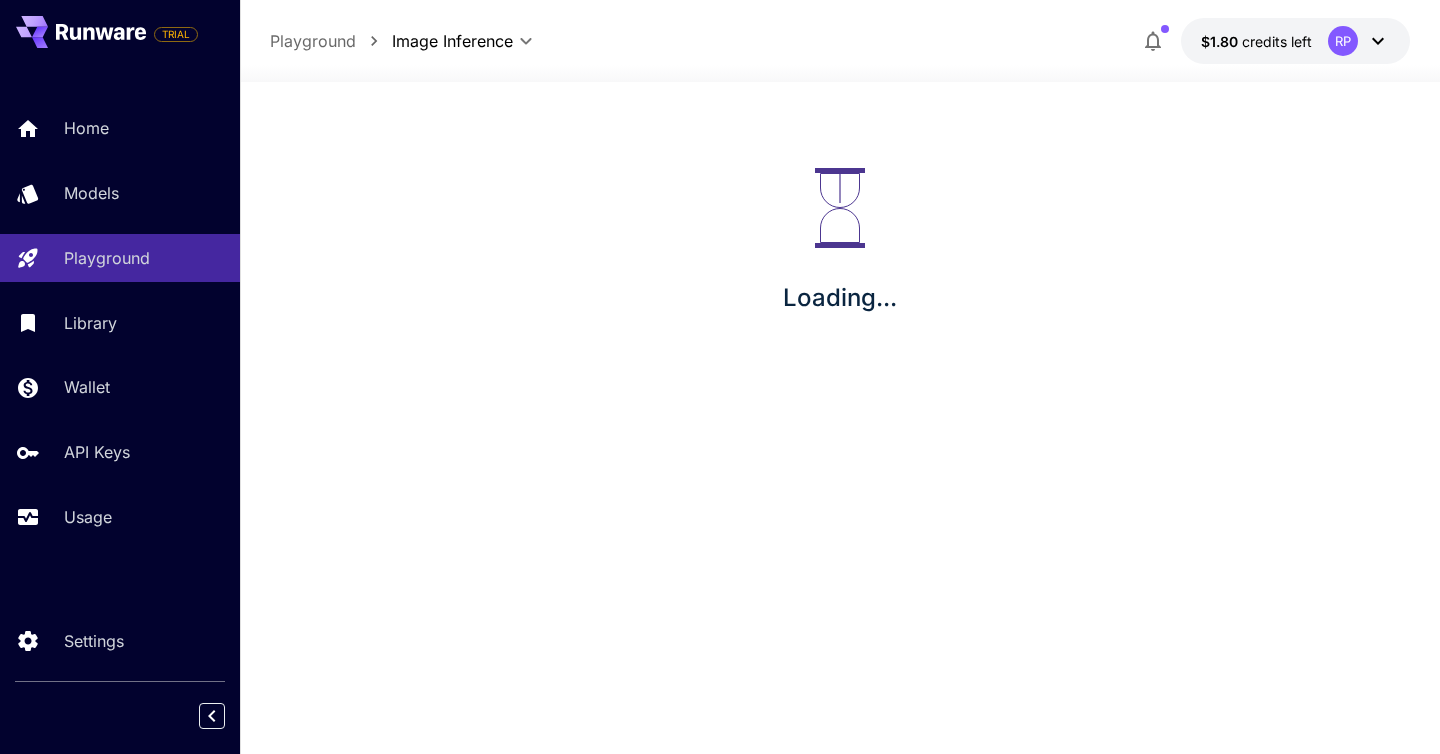 scroll, scrollTop: 0, scrollLeft: 0, axis: both 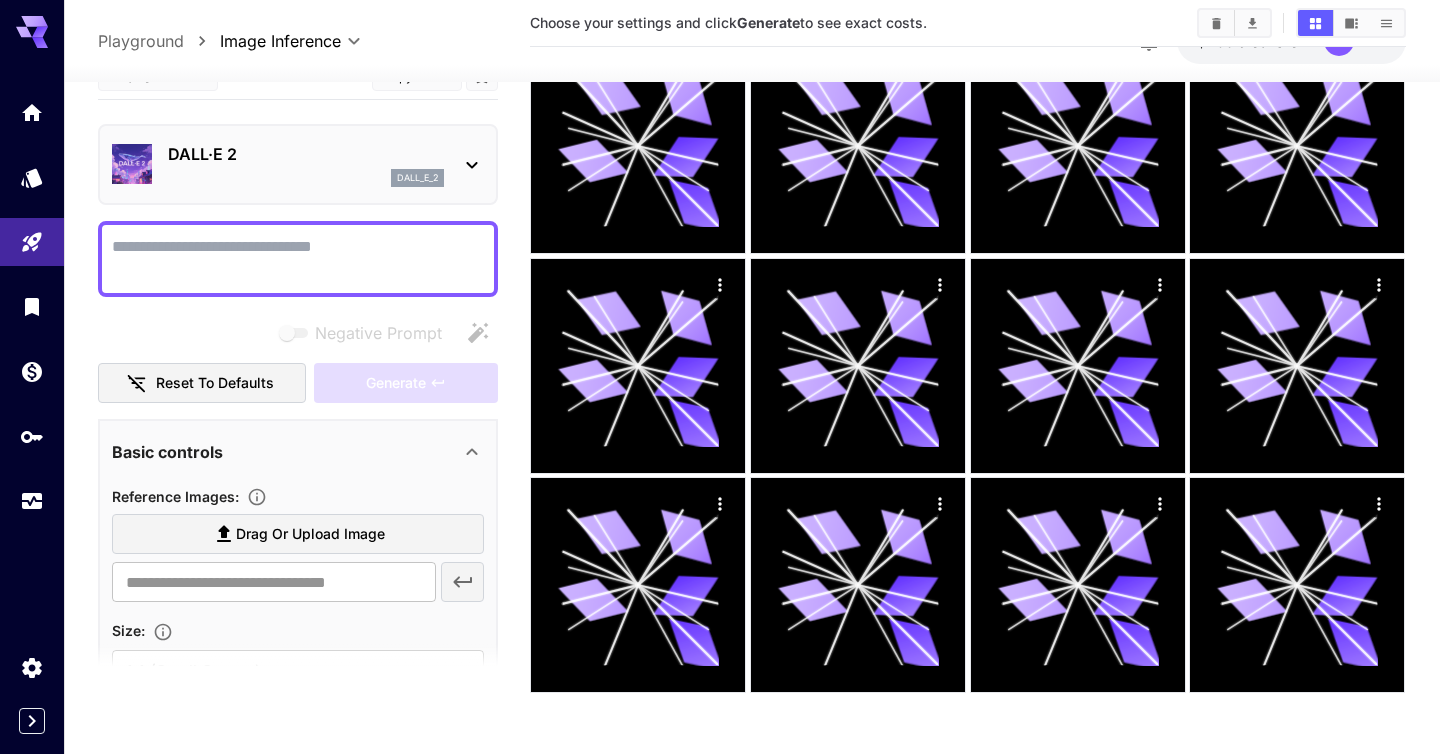 click on "Negative Prompt" at bounding box center [298, 259] 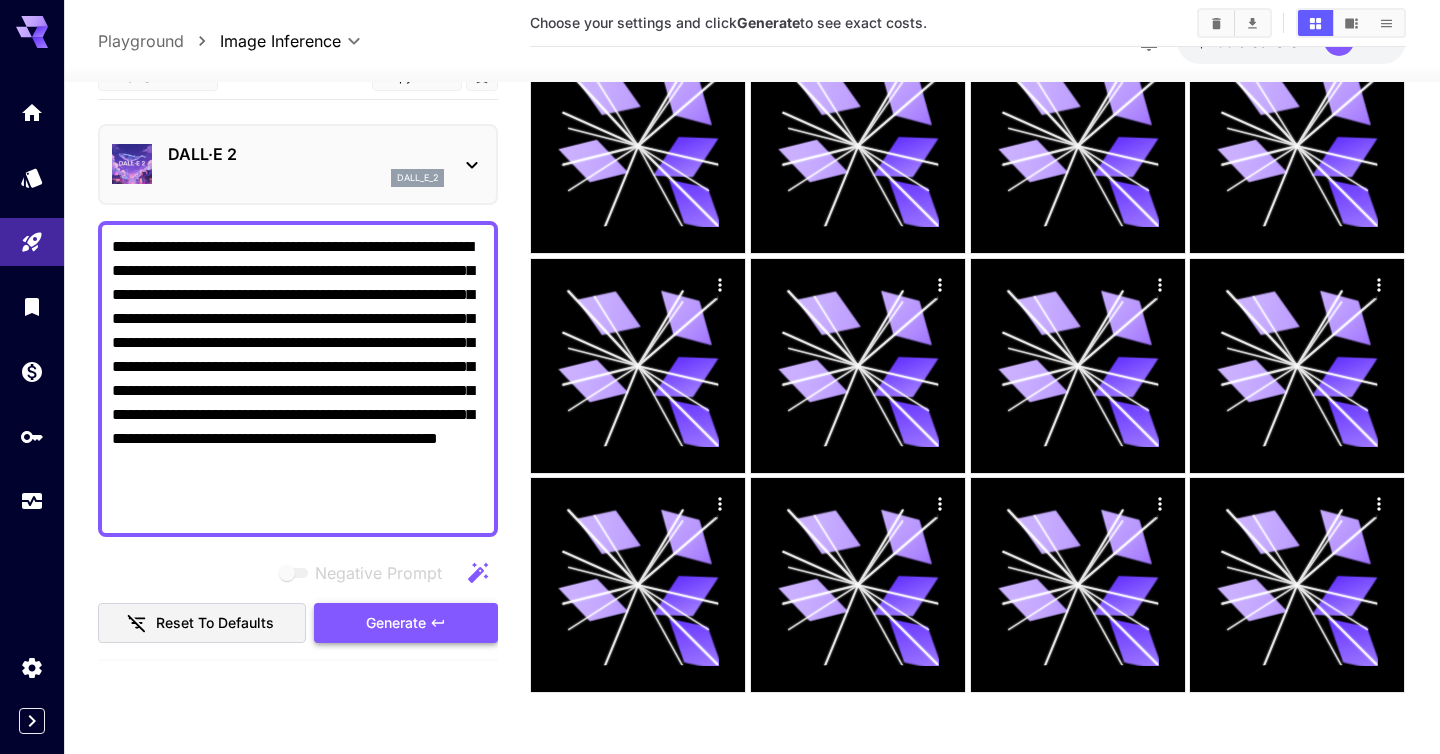 type on "**********" 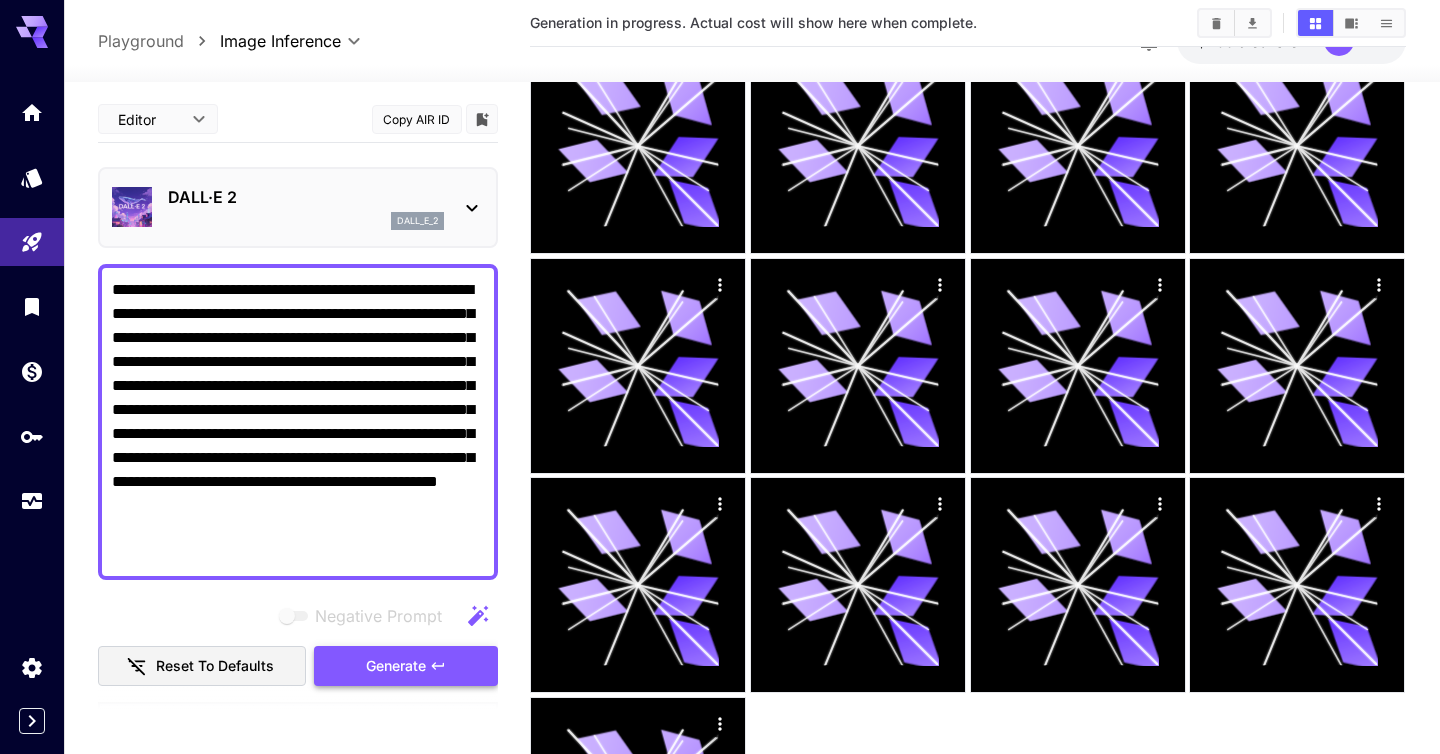 click on "Generate" at bounding box center (396, 666) 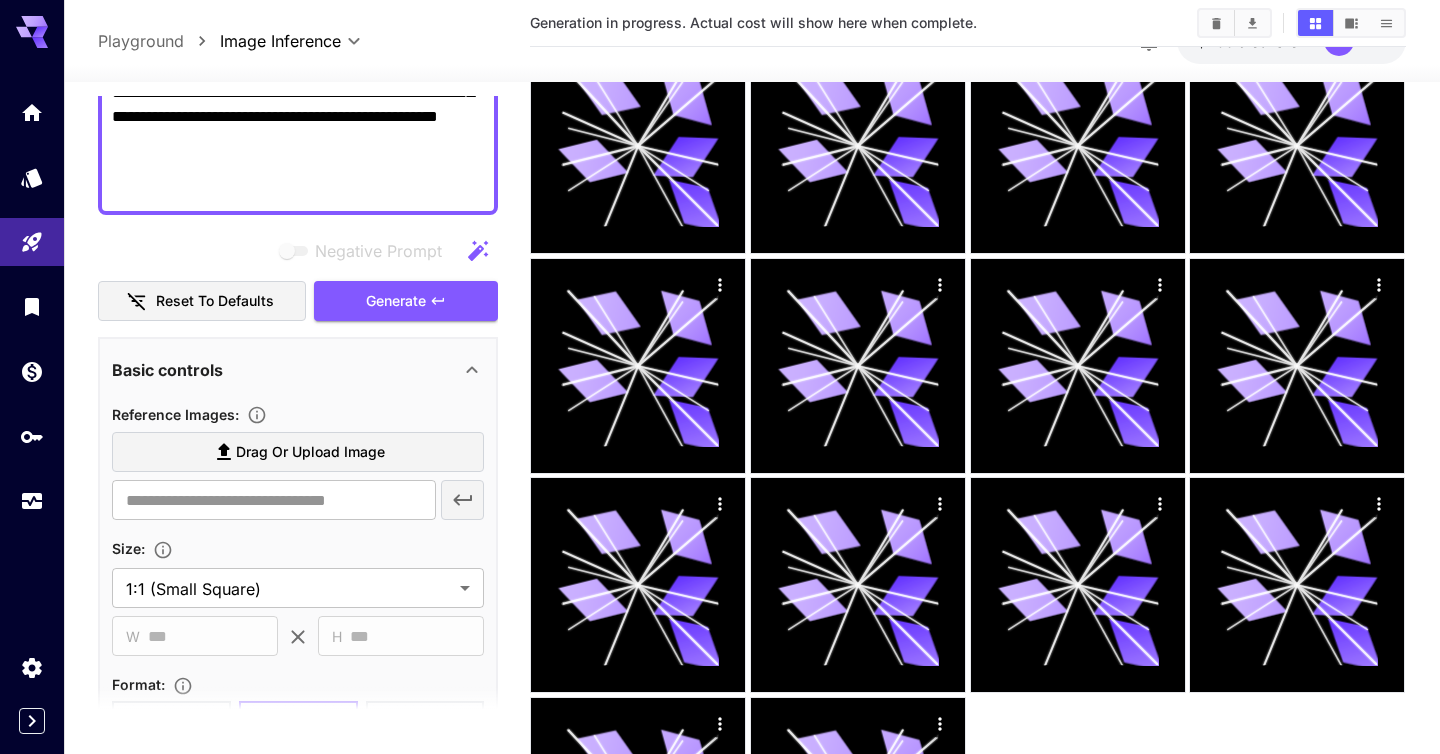 scroll, scrollTop: 578, scrollLeft: 0, axis: vertical 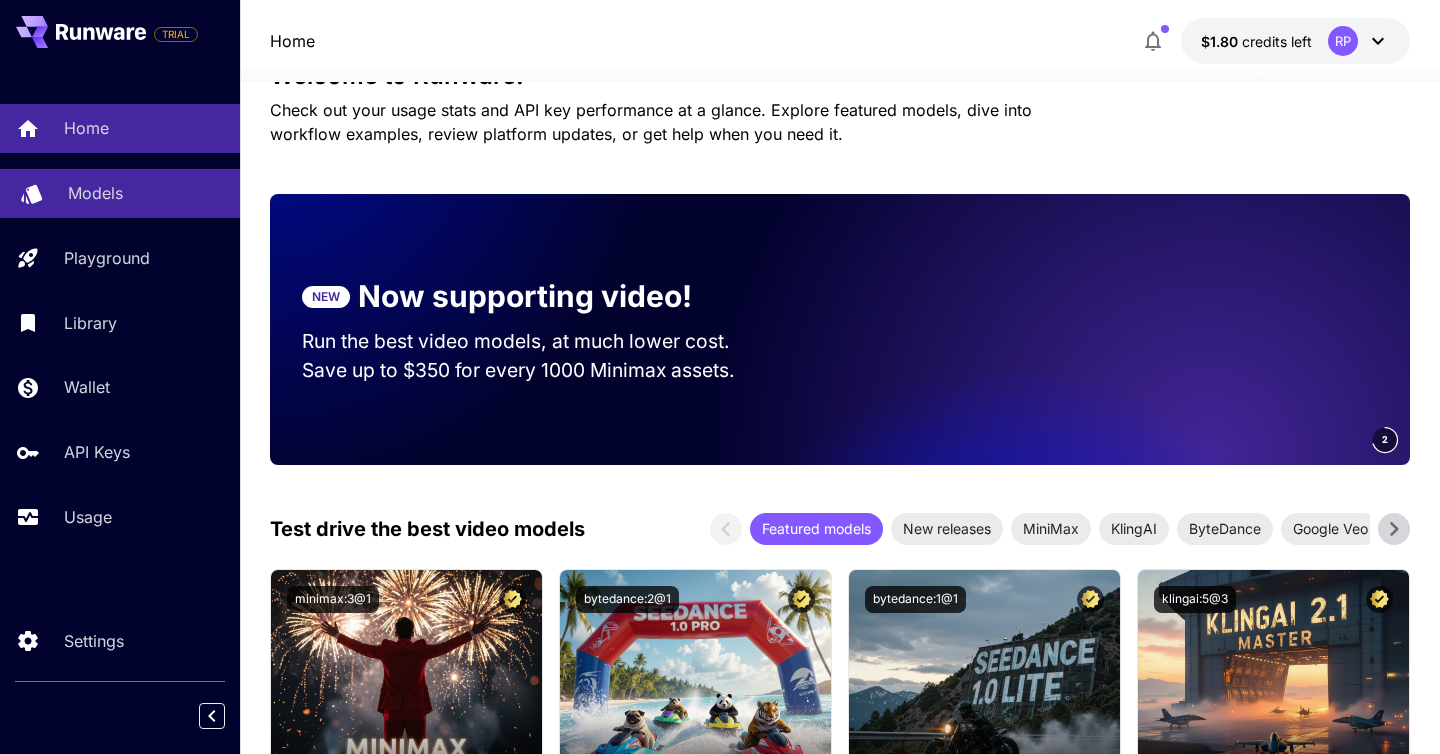 click on "Models" at bounding box center [95, 193] 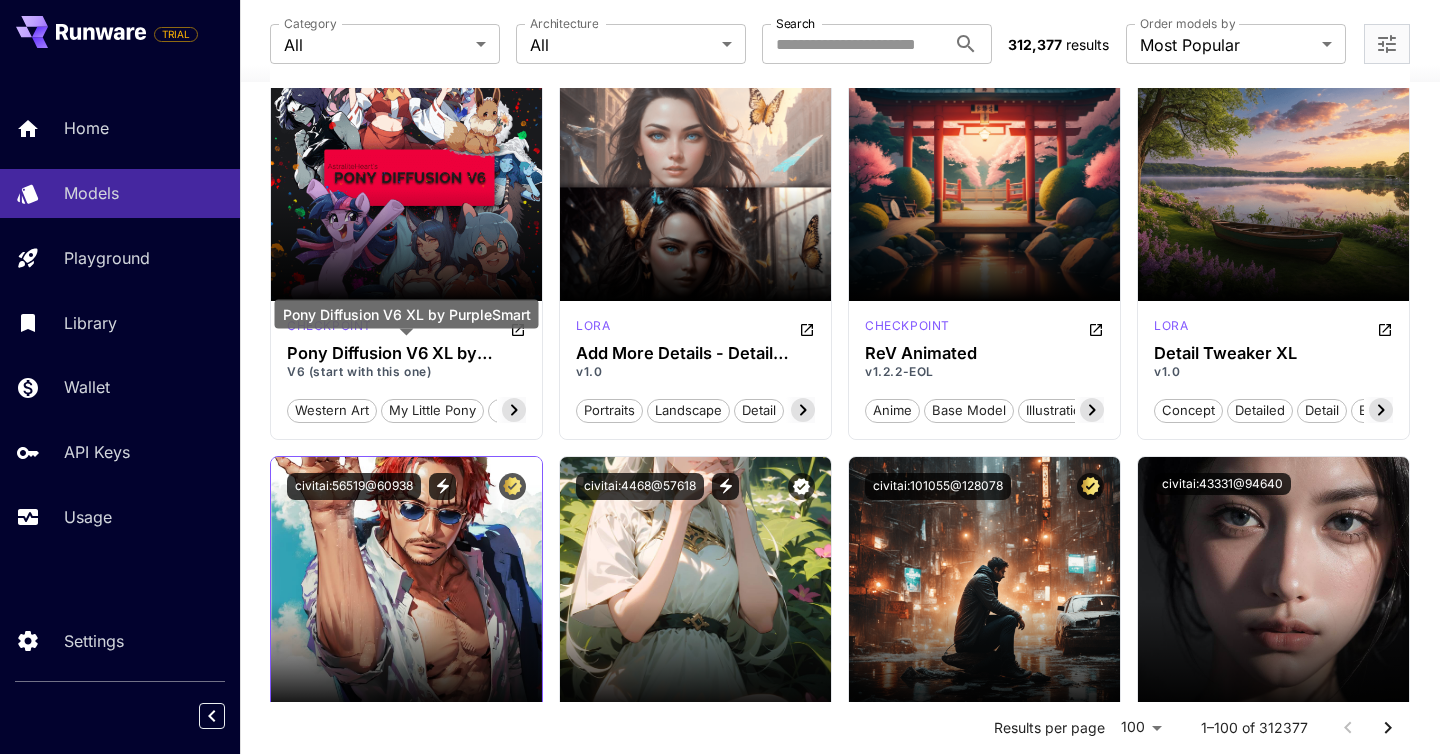 scroll, scrollTop: 3052, scrollLeft: 0, axis: vertical 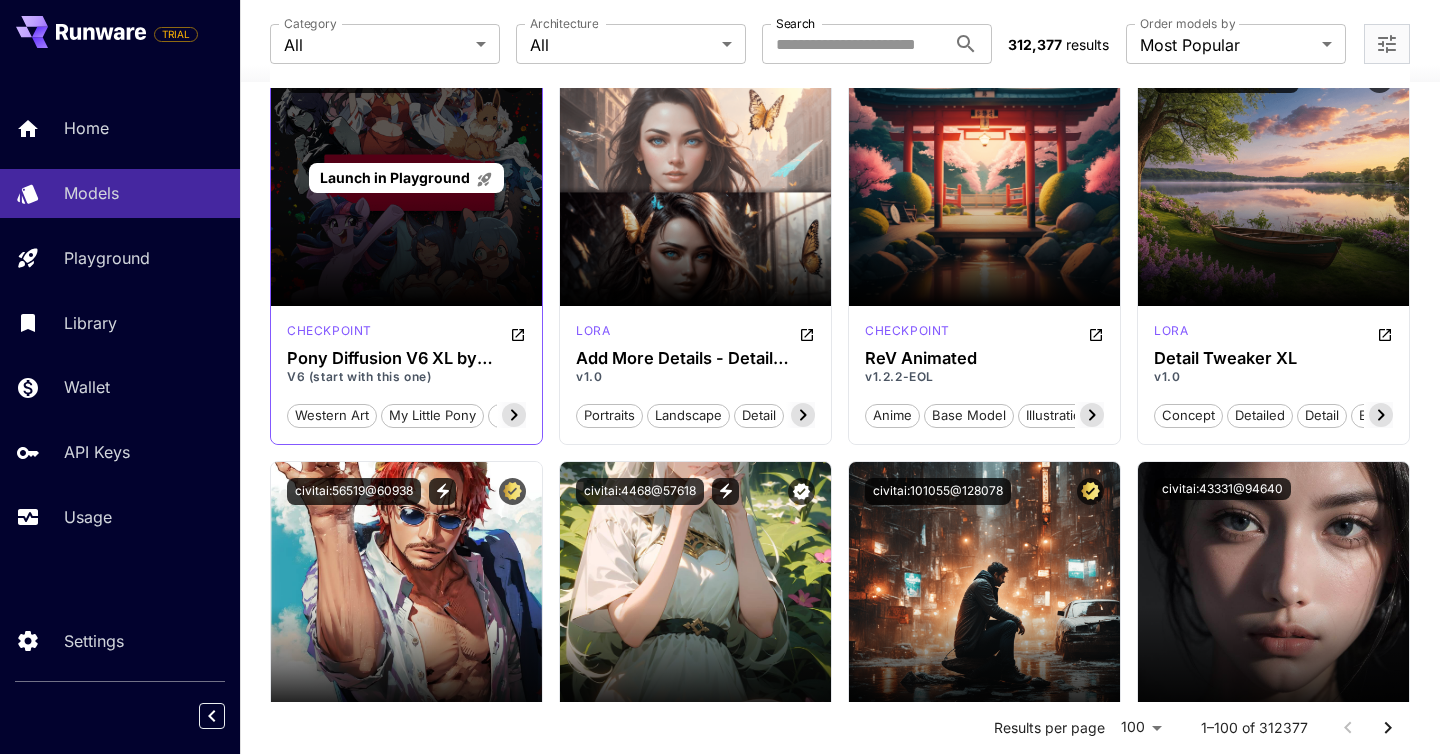 click on "Launch in Playground" at bounding box center (406, 177) 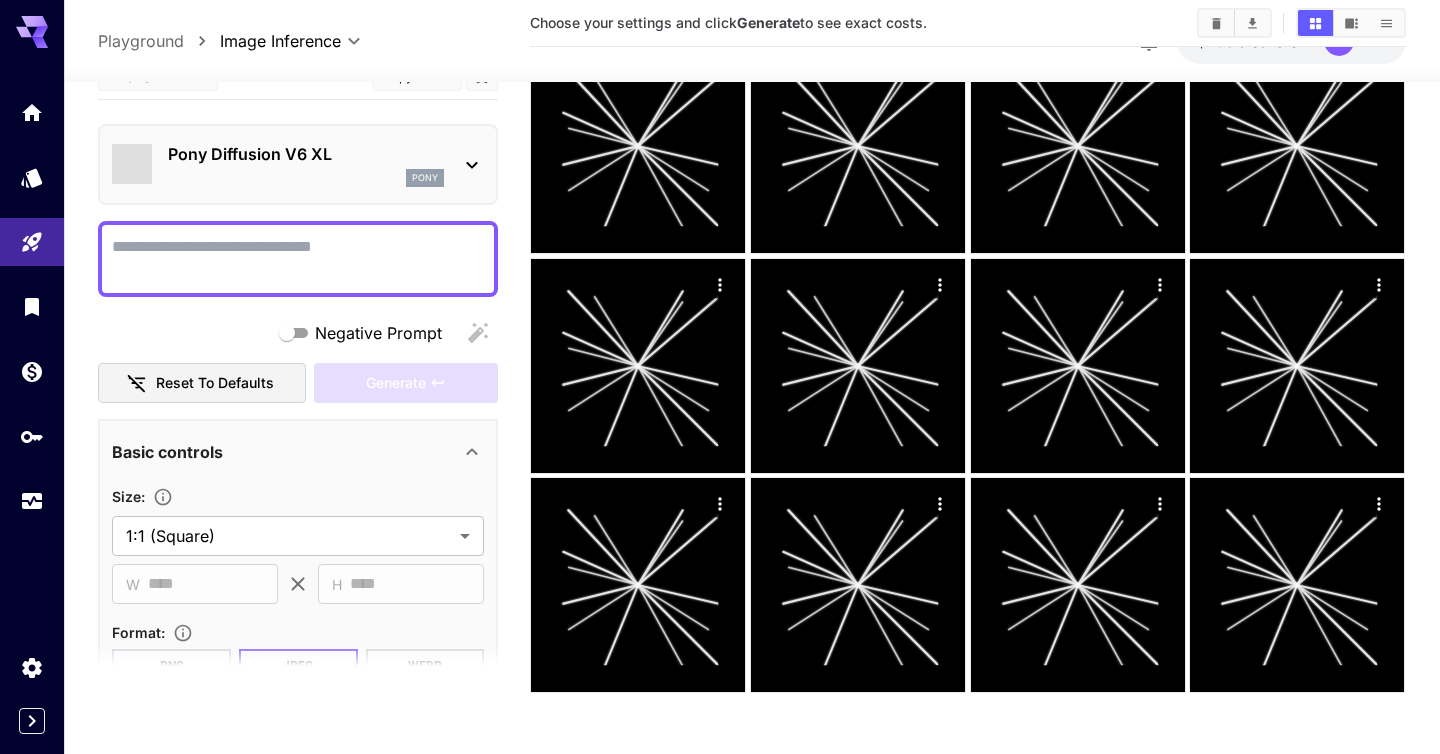 scroll, scrollTop: 0, scrollLeft: 0, axis: both 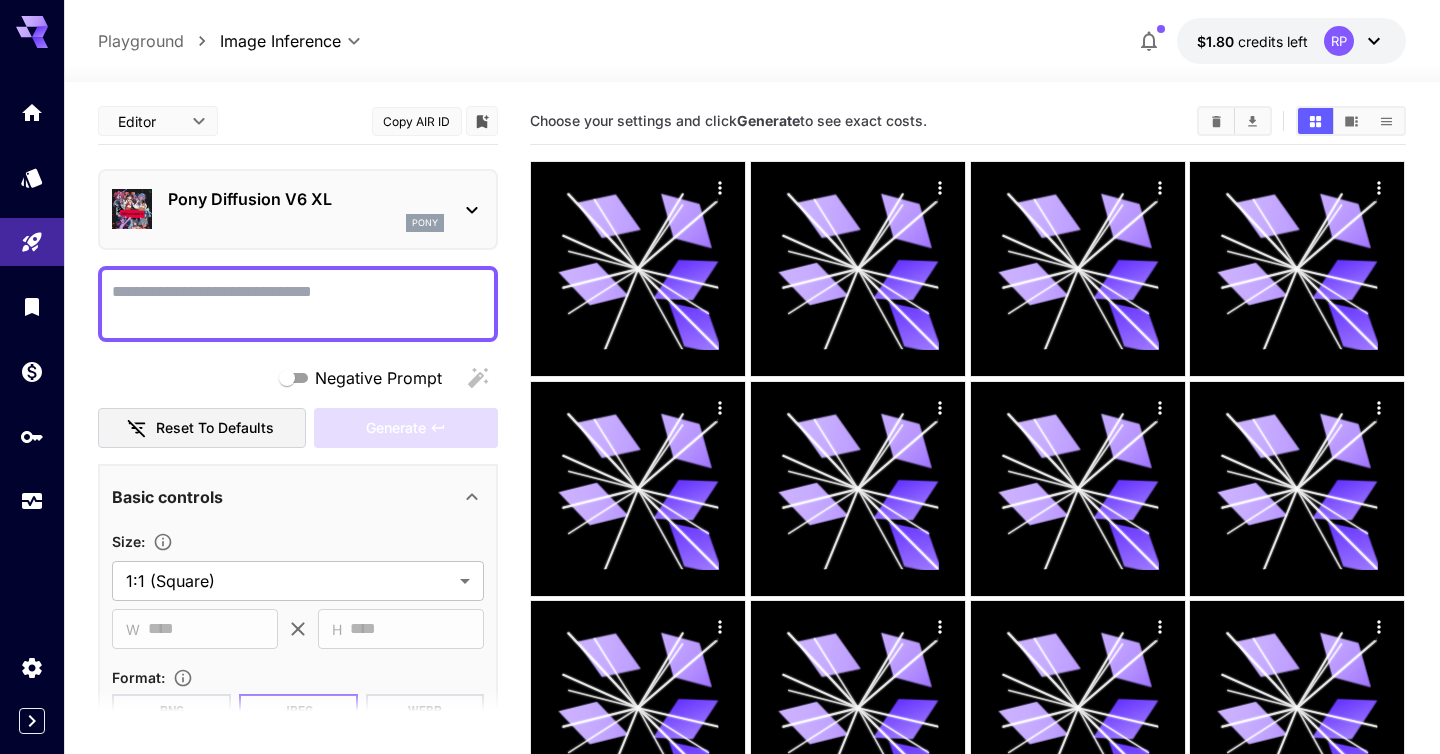 click on "Pony Diffusion V6 XL" at bounding box center [306, 199] 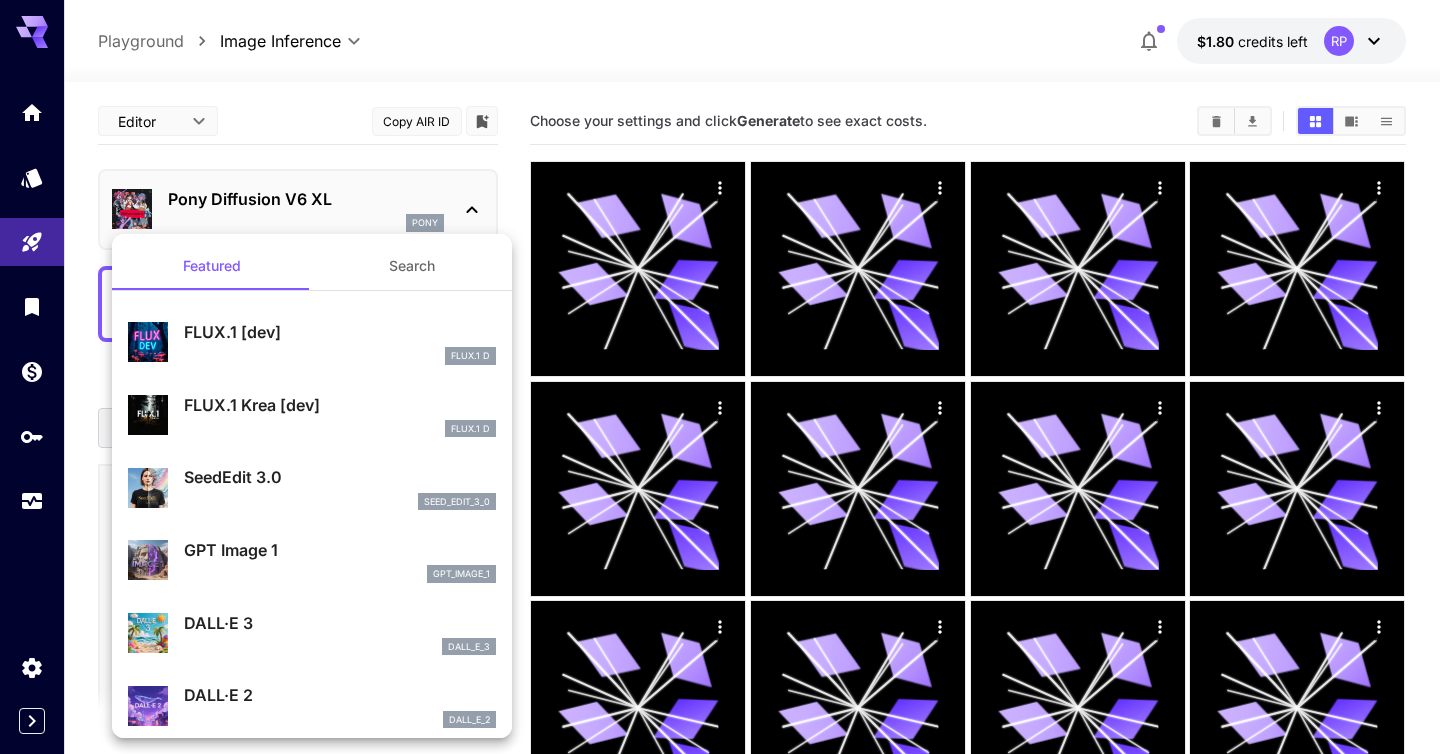 click on "FLUX.1 Krea [dev] FLUX.1 D" at bounding box center [312, 415] 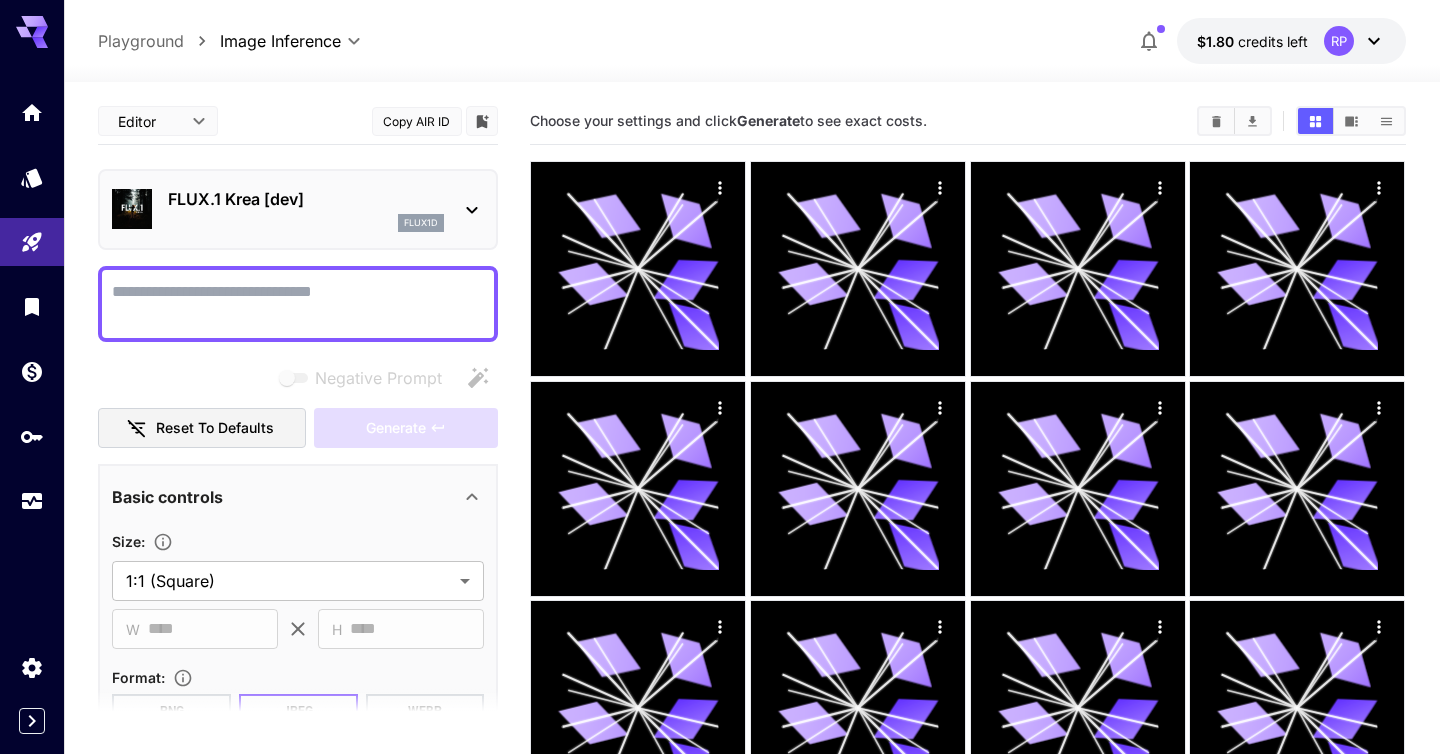 click on "flux1d" at bounding box center [306, 223] 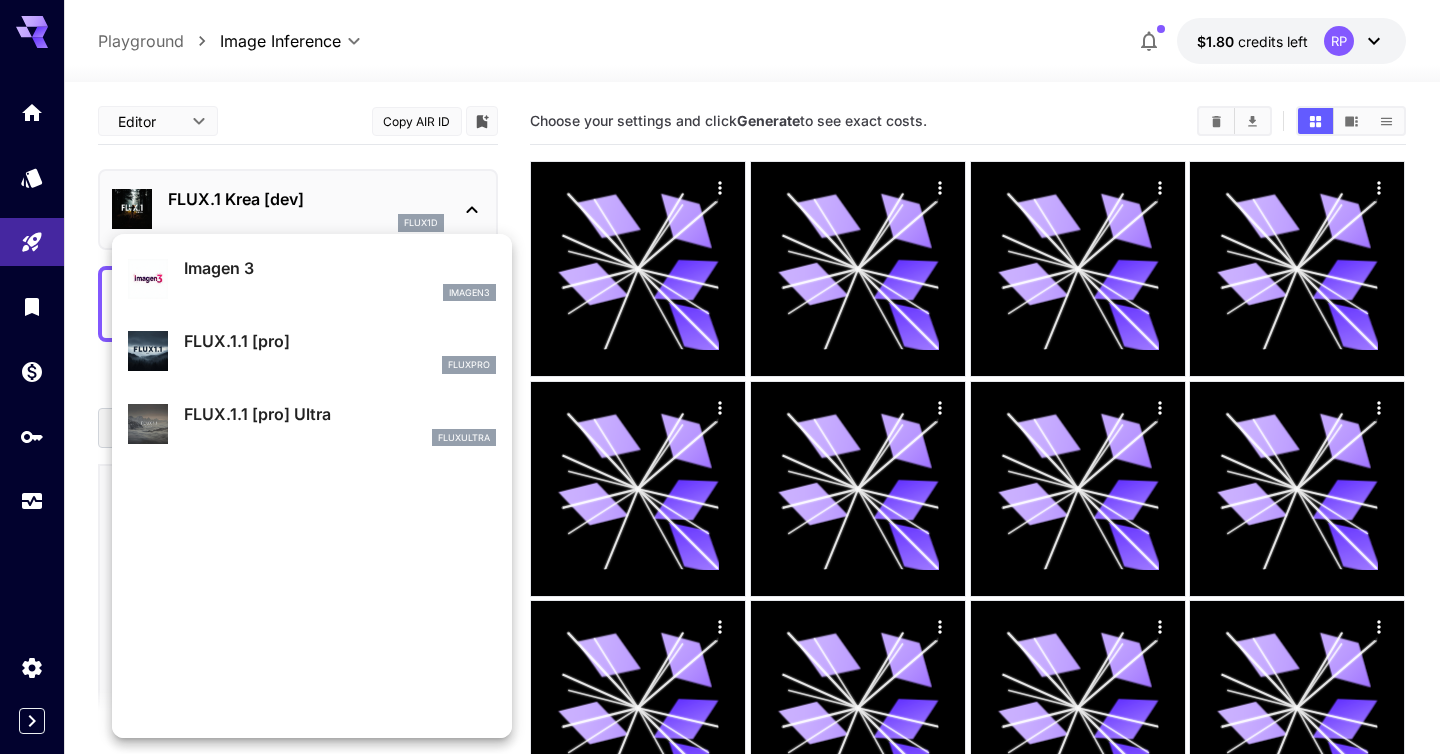 scroll, scrollTop: 1013, scrollLeft: 0, axis: vertical 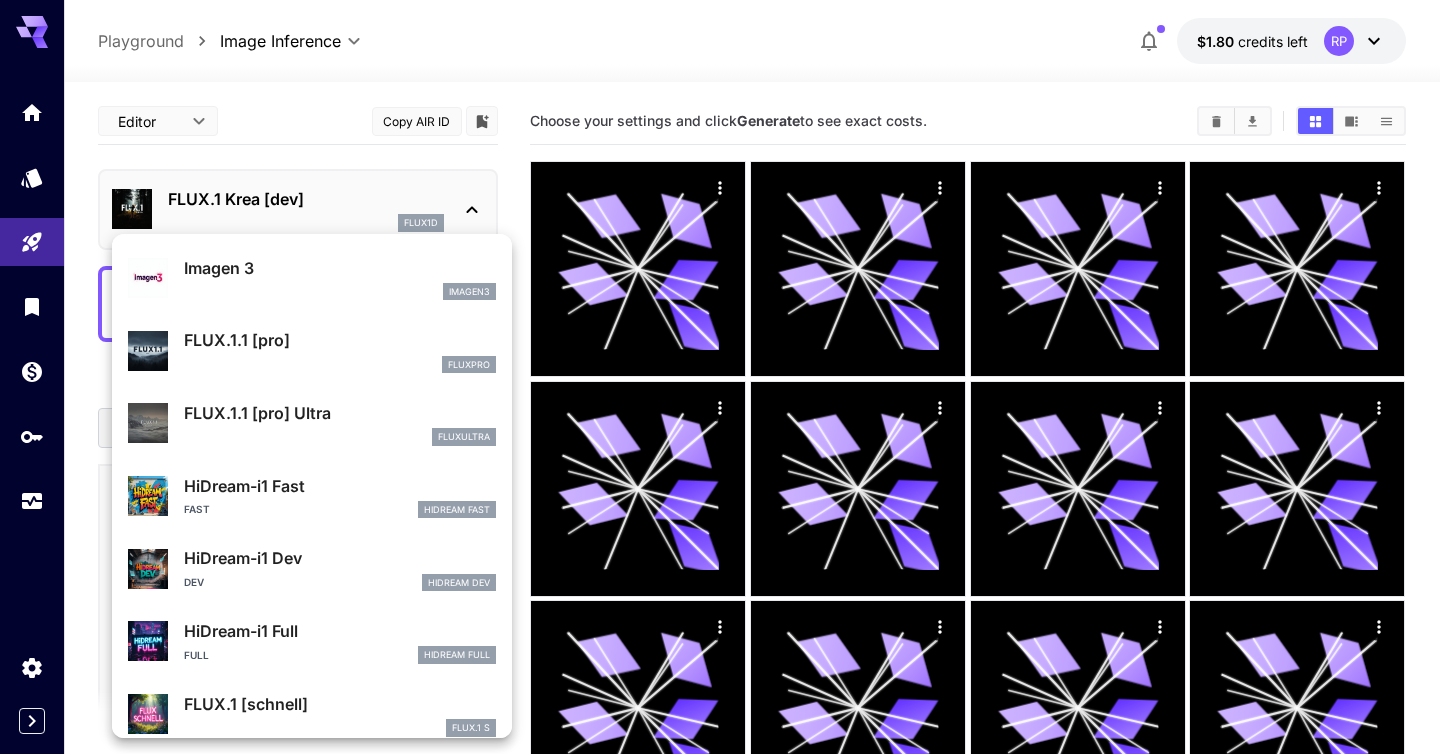 click at bounding box center [720, 377] 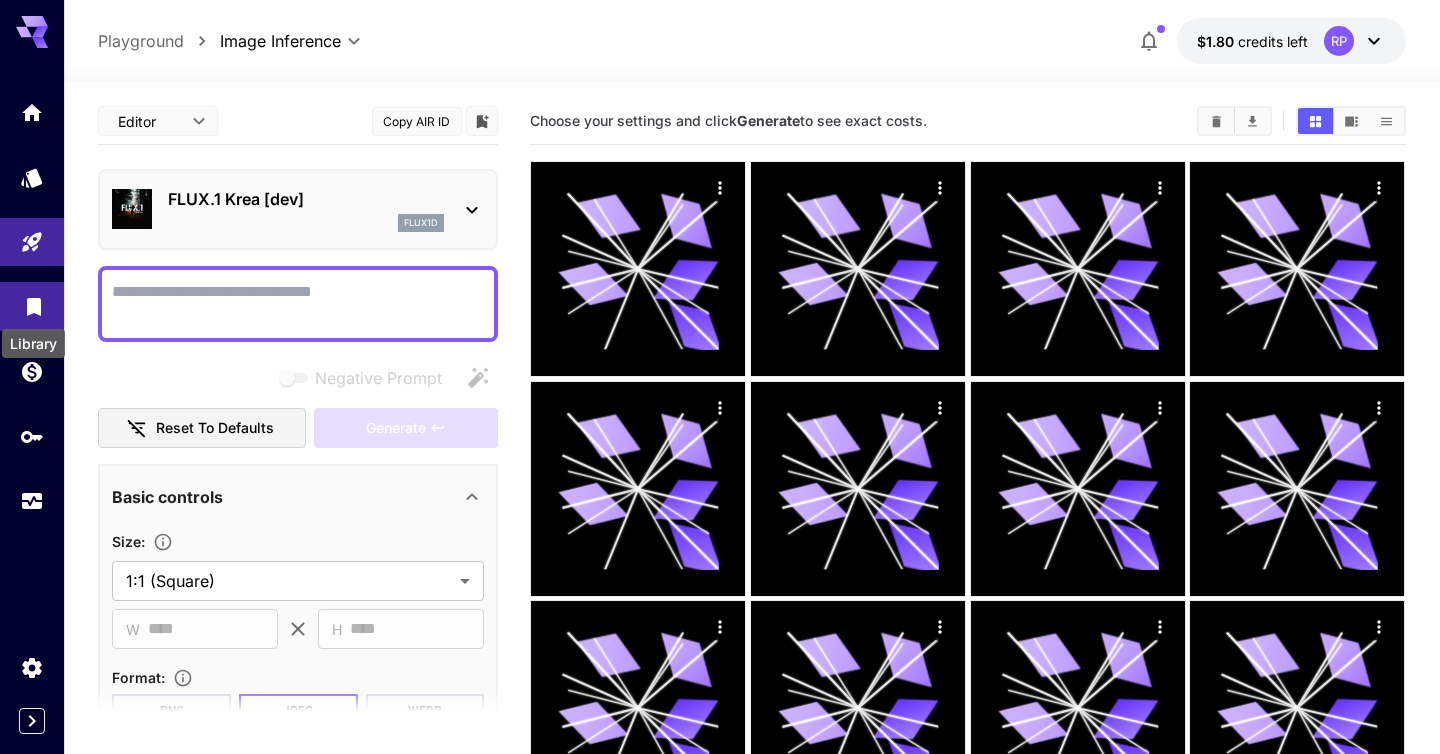 click 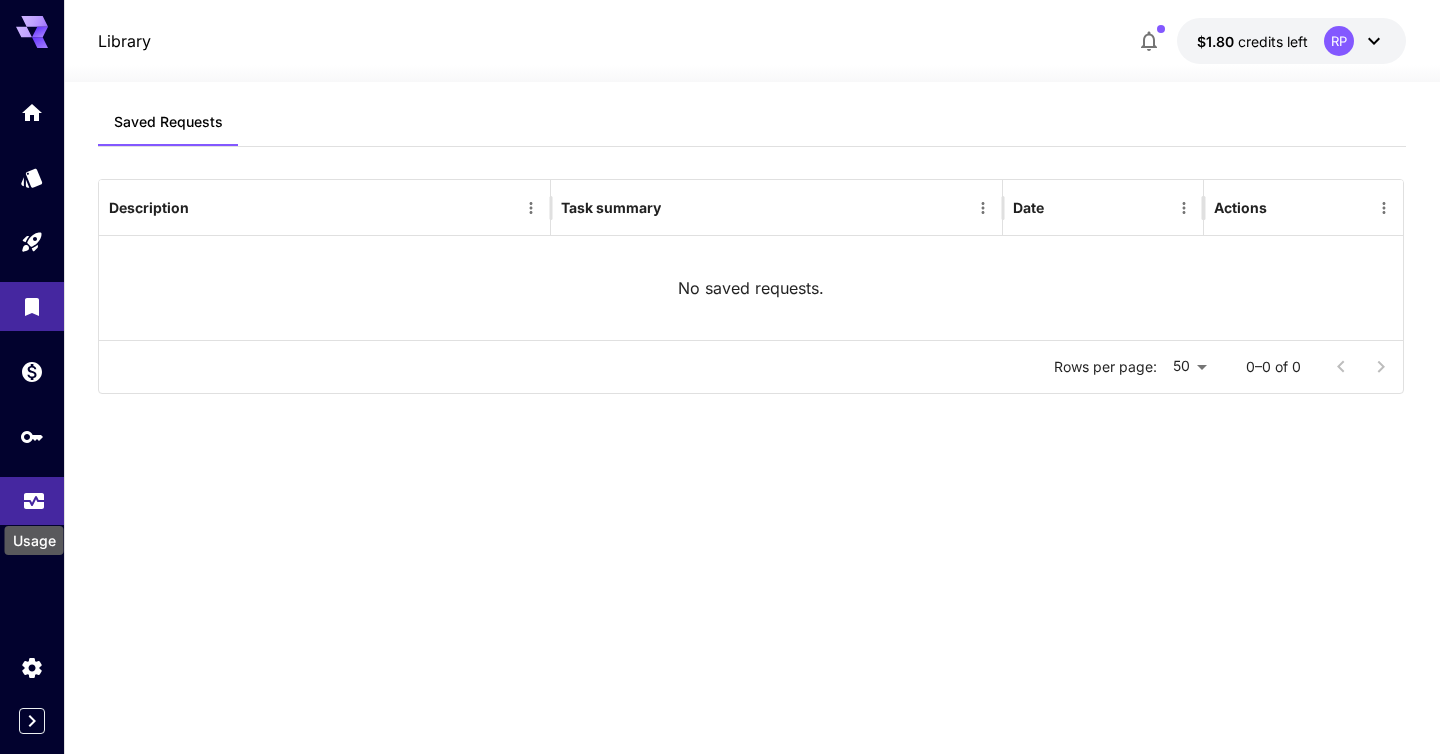 click 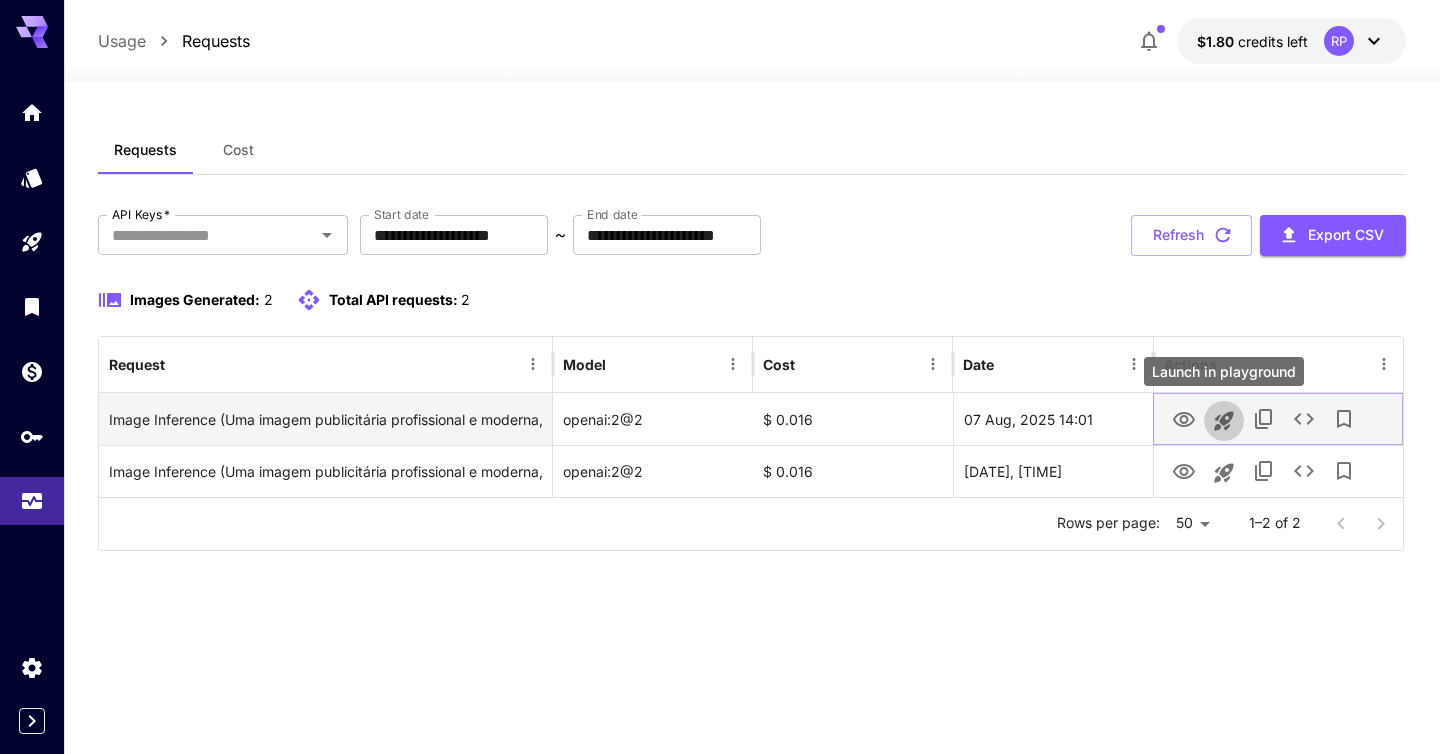 click 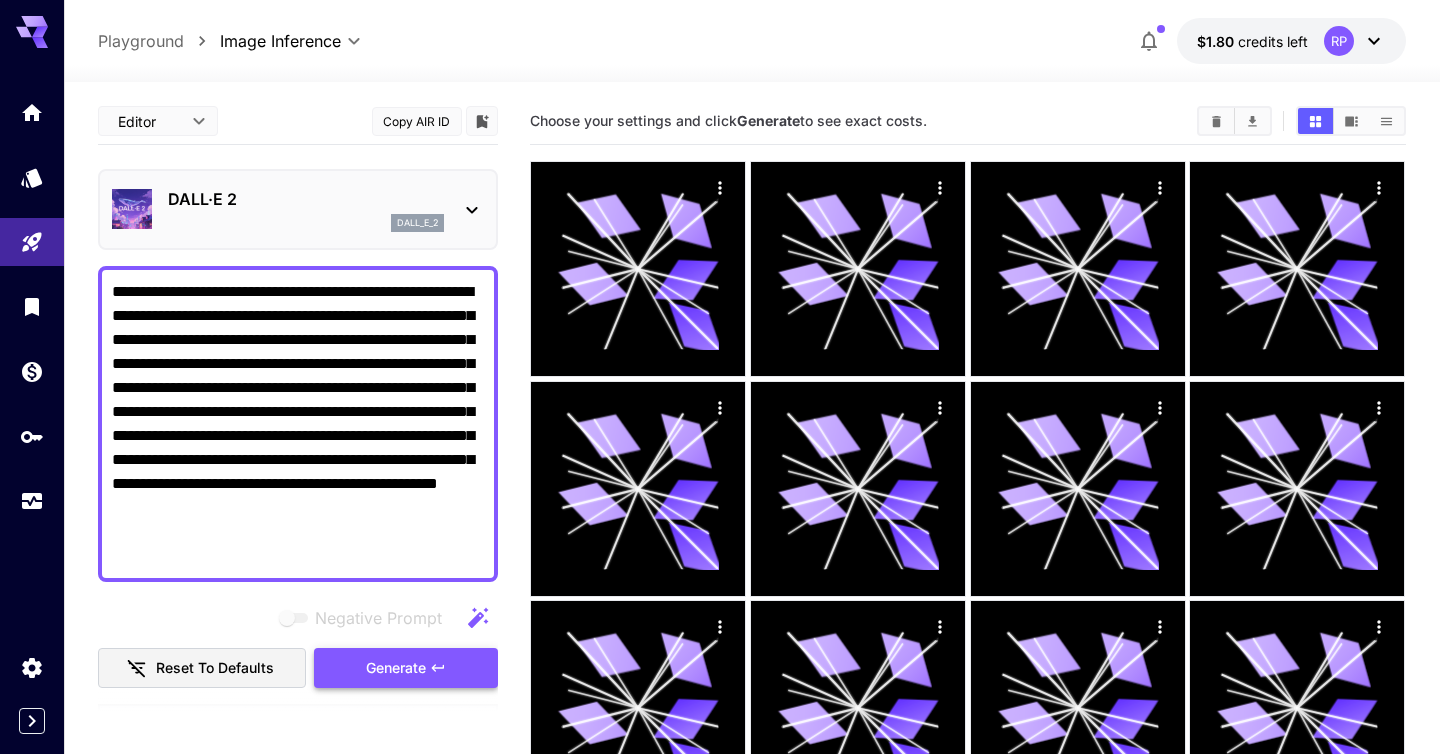 click on "Generate" at bounding box center [396, 668] 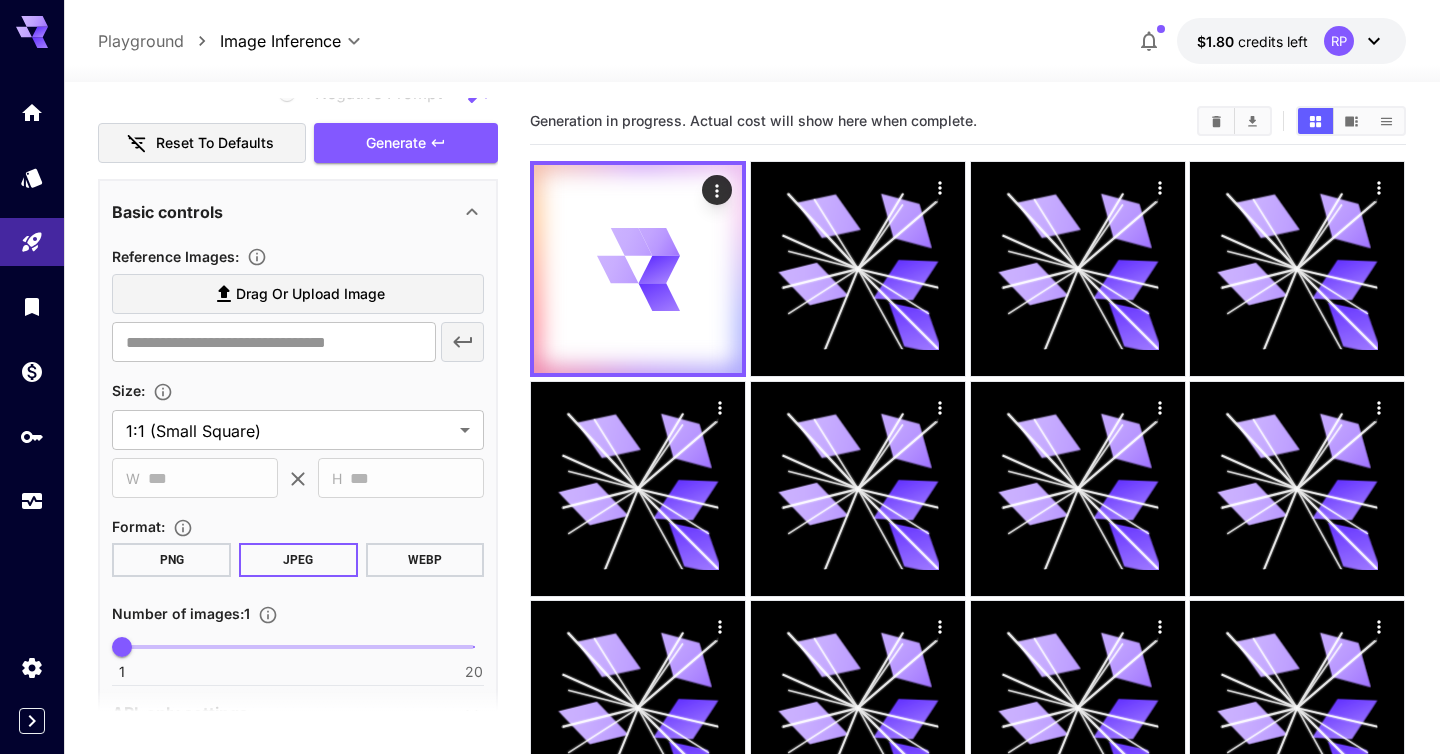 scroll, scrollTop: 578, scrollLeft: 0, axis: vertical 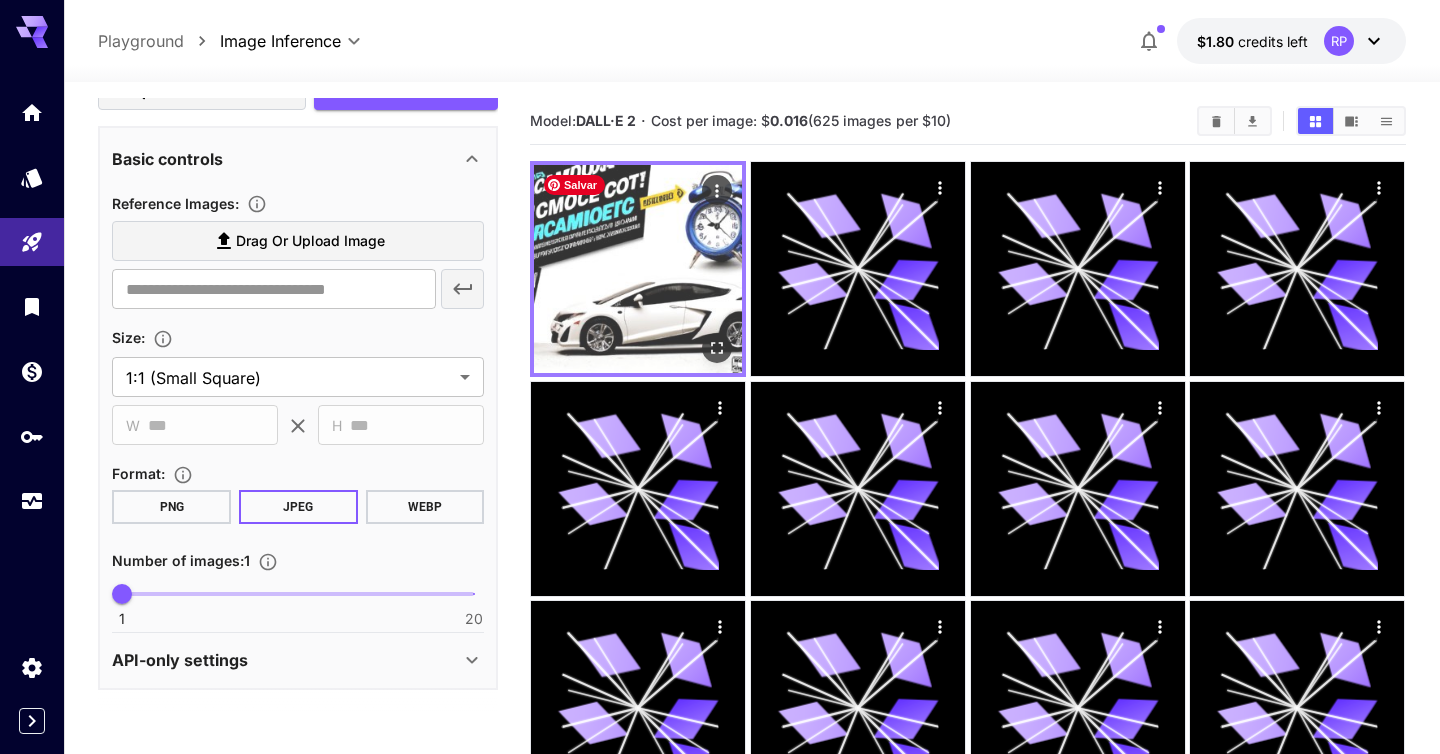 click at bounding box center [638, 269] 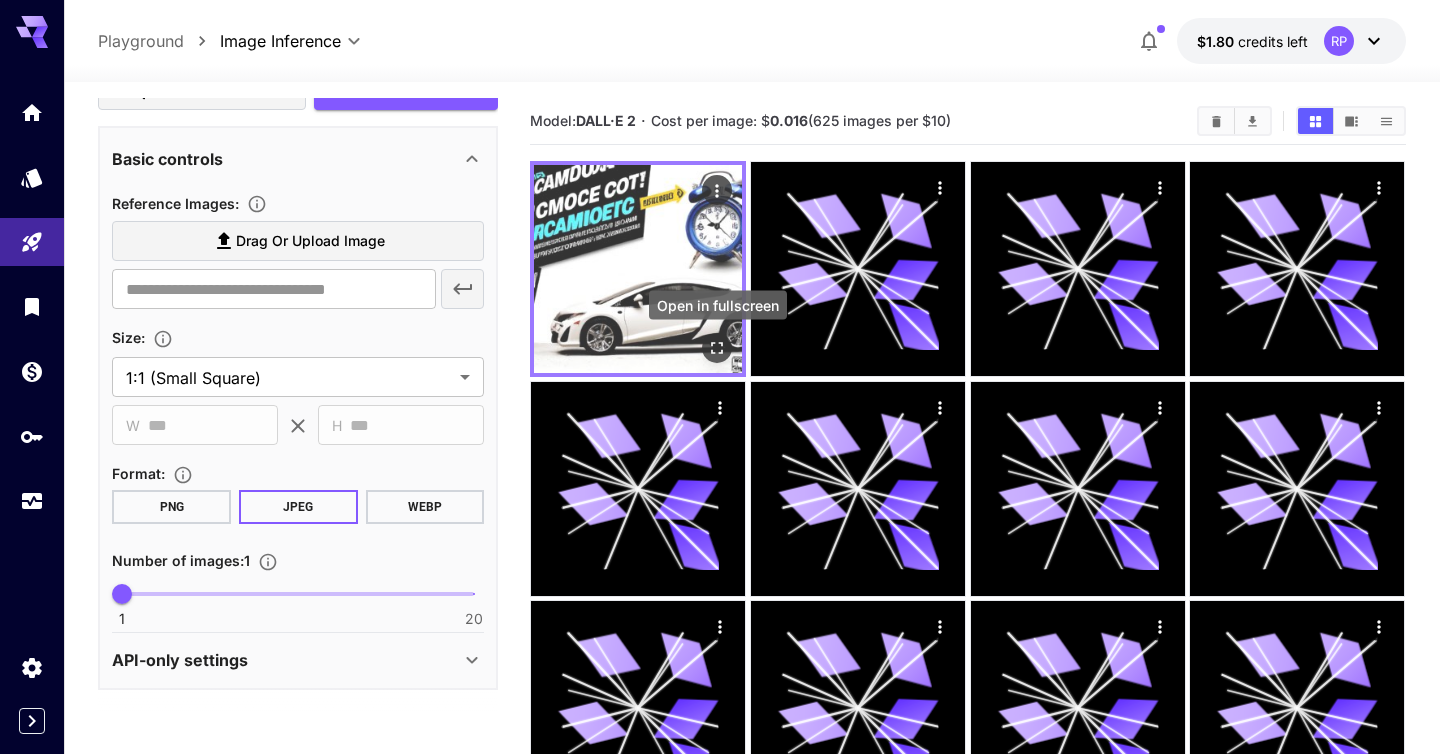 click 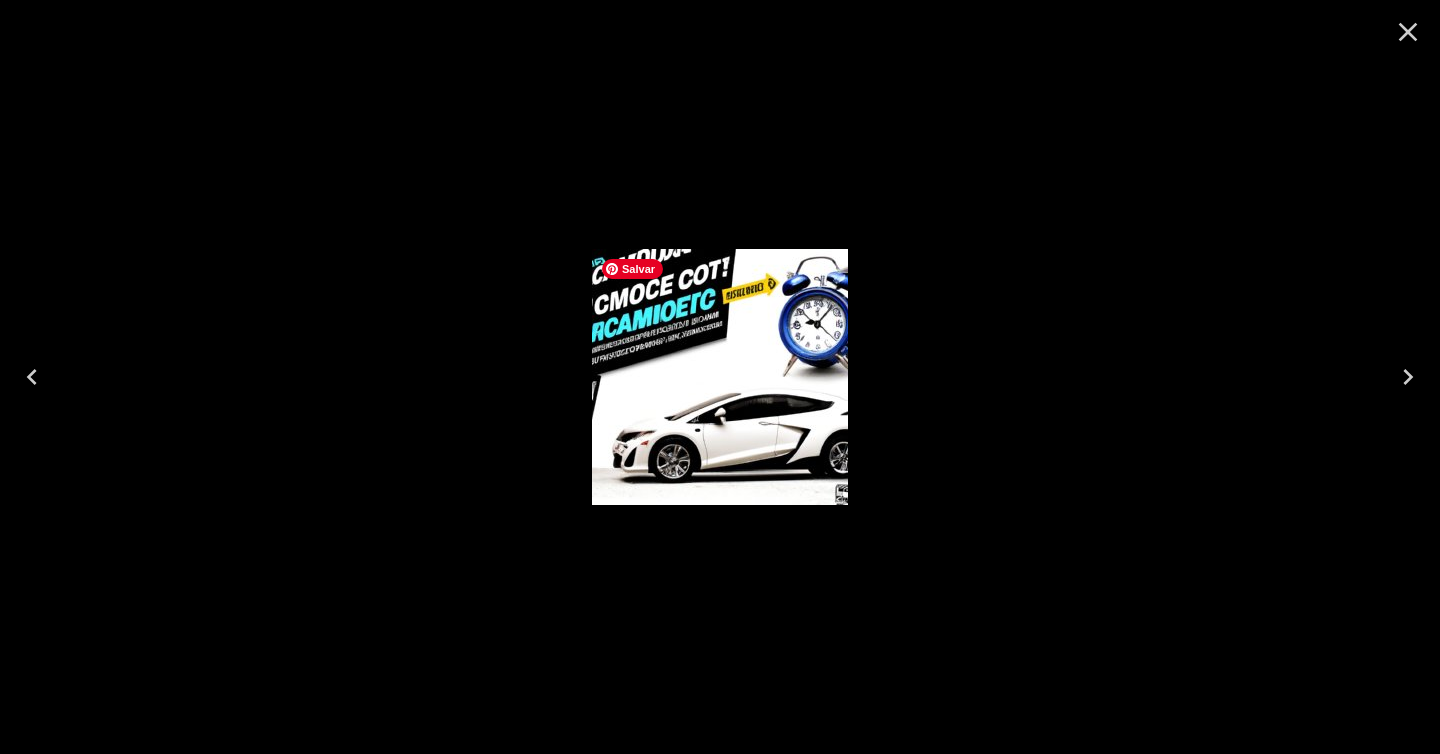 click at bounding box center [720, 377] 